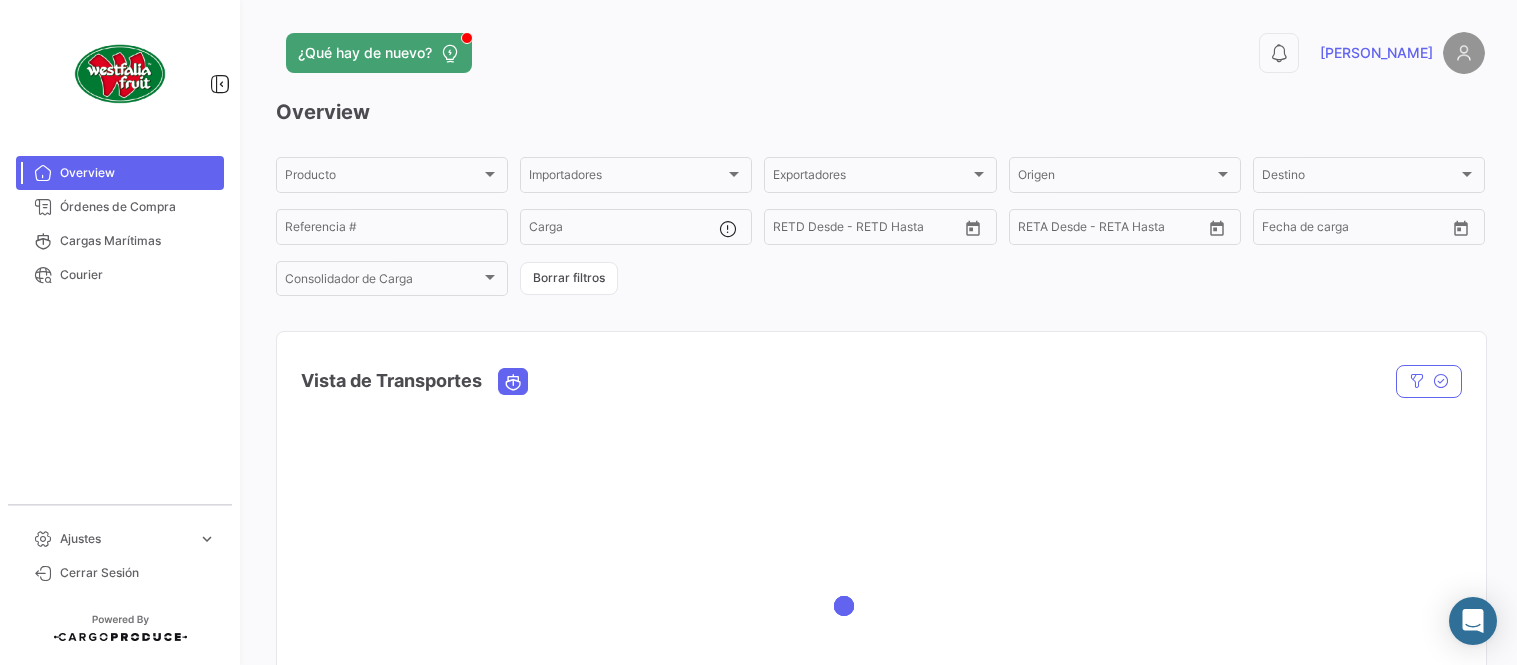 scroll, scrollTop: 0, scrollLeft: 0, axis: both 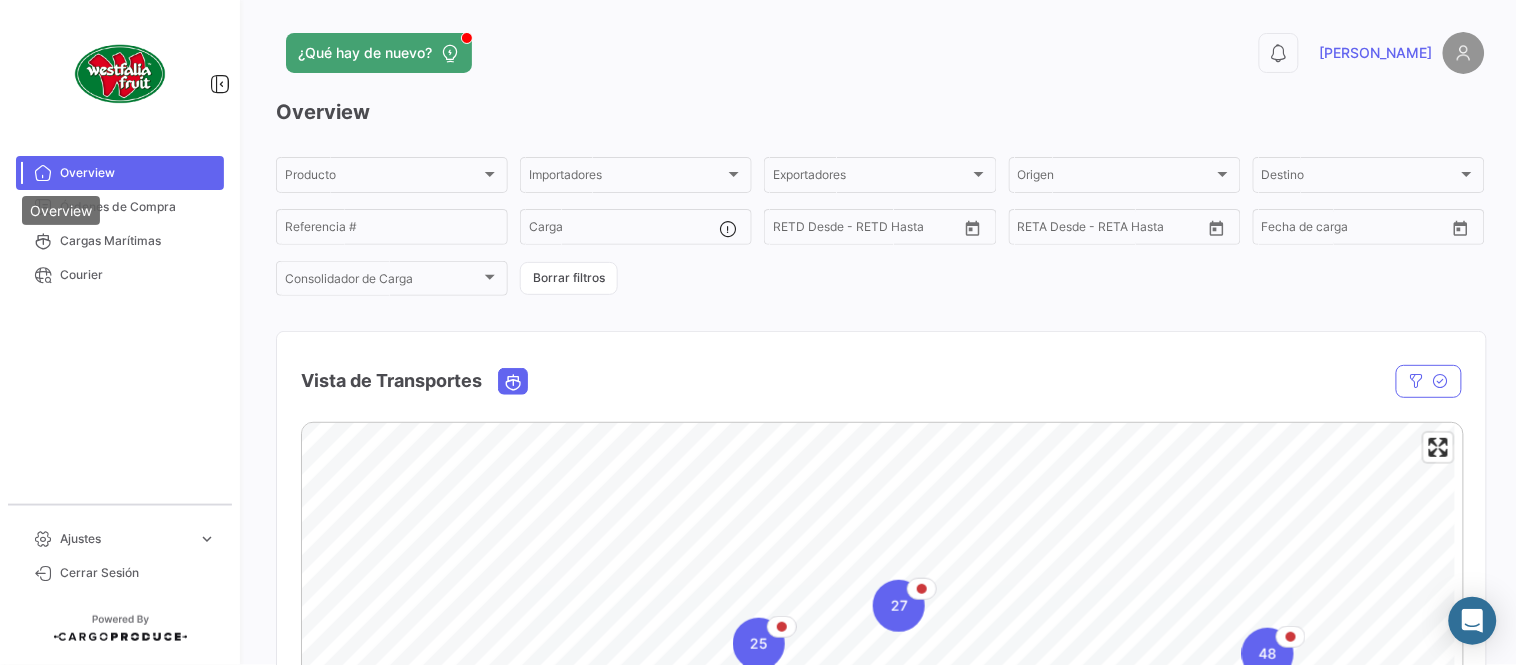 click on "Overview" at bounding box center [61, 210] 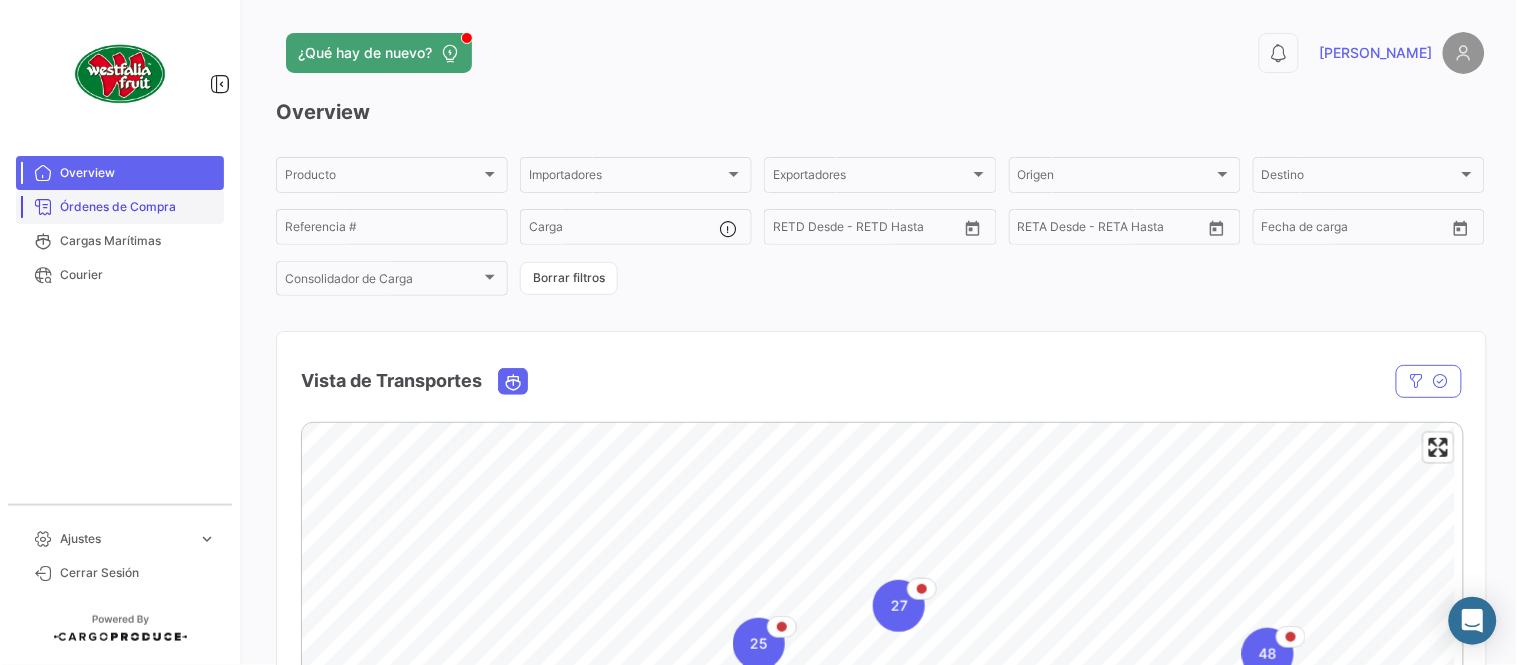 click on "Órdenes de Compra" at bounding box center [138, 207] 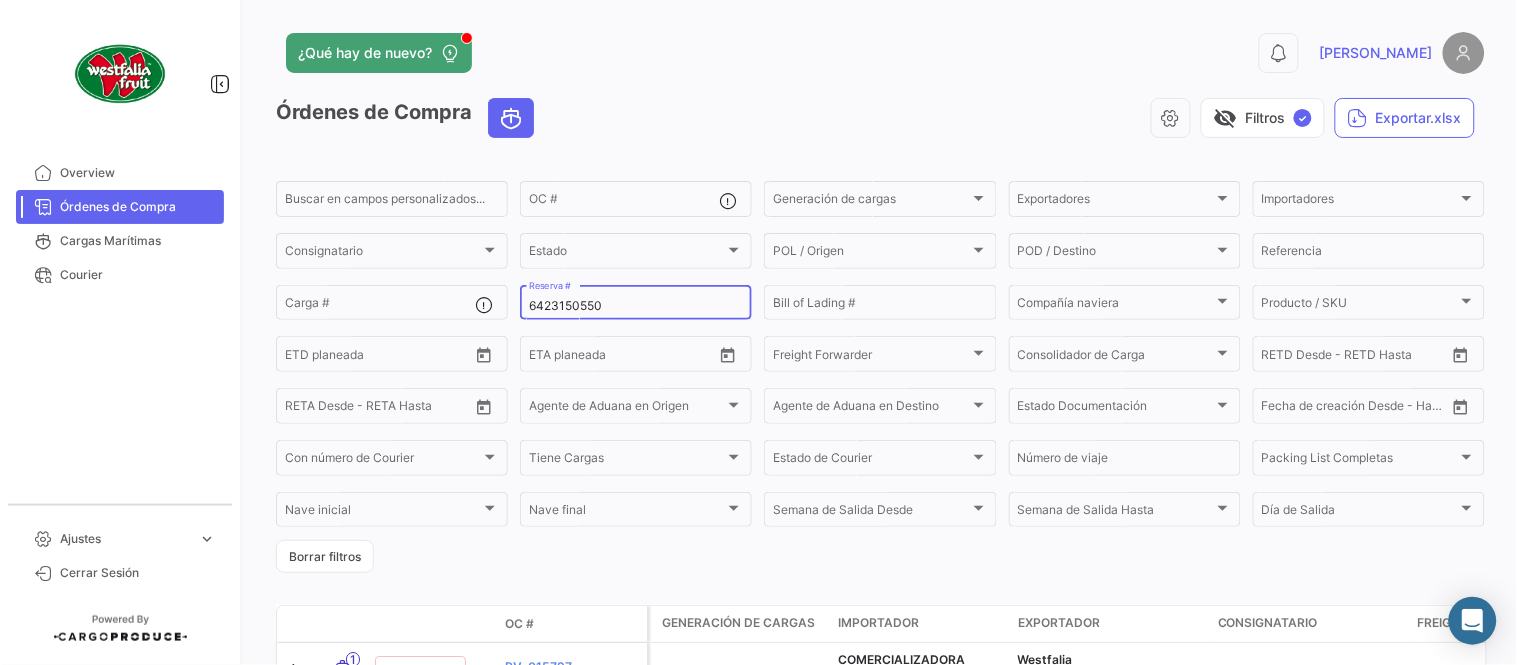 click on "6423150550 Reserva #" 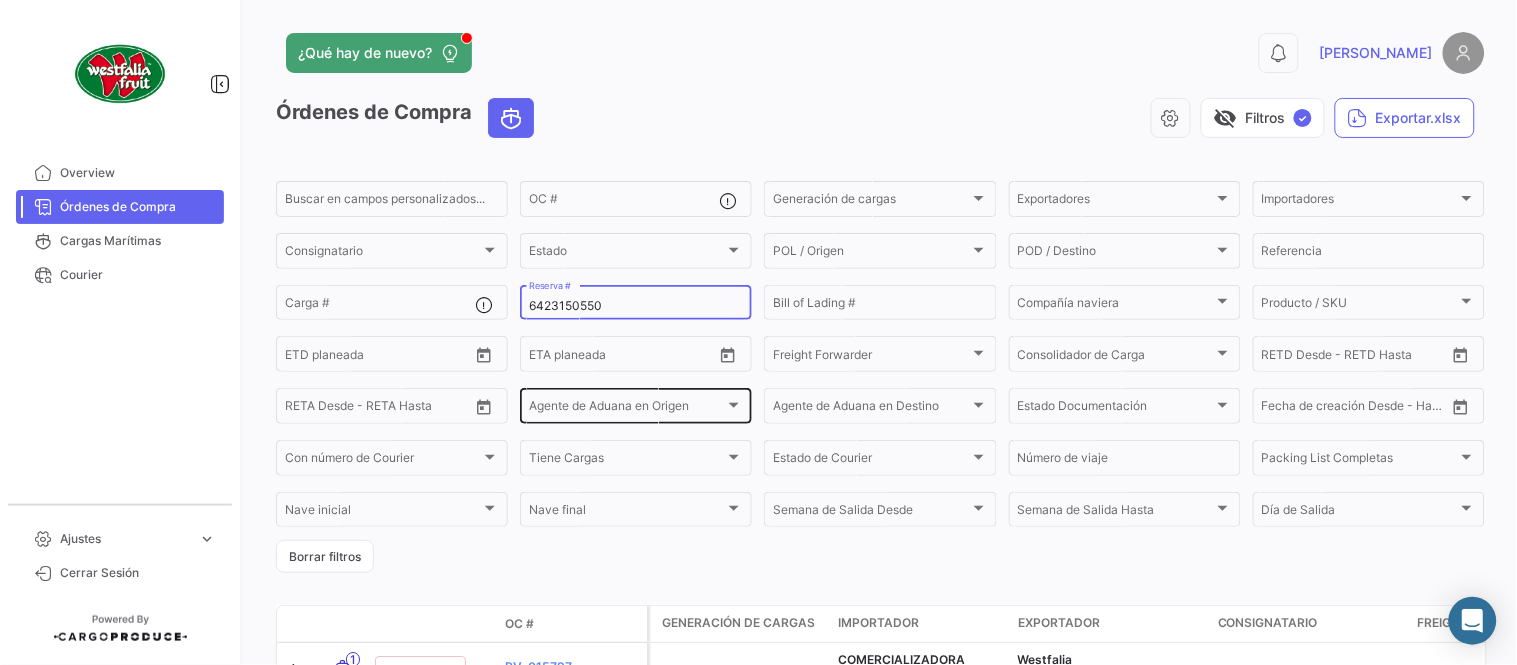 paste on "230968243" 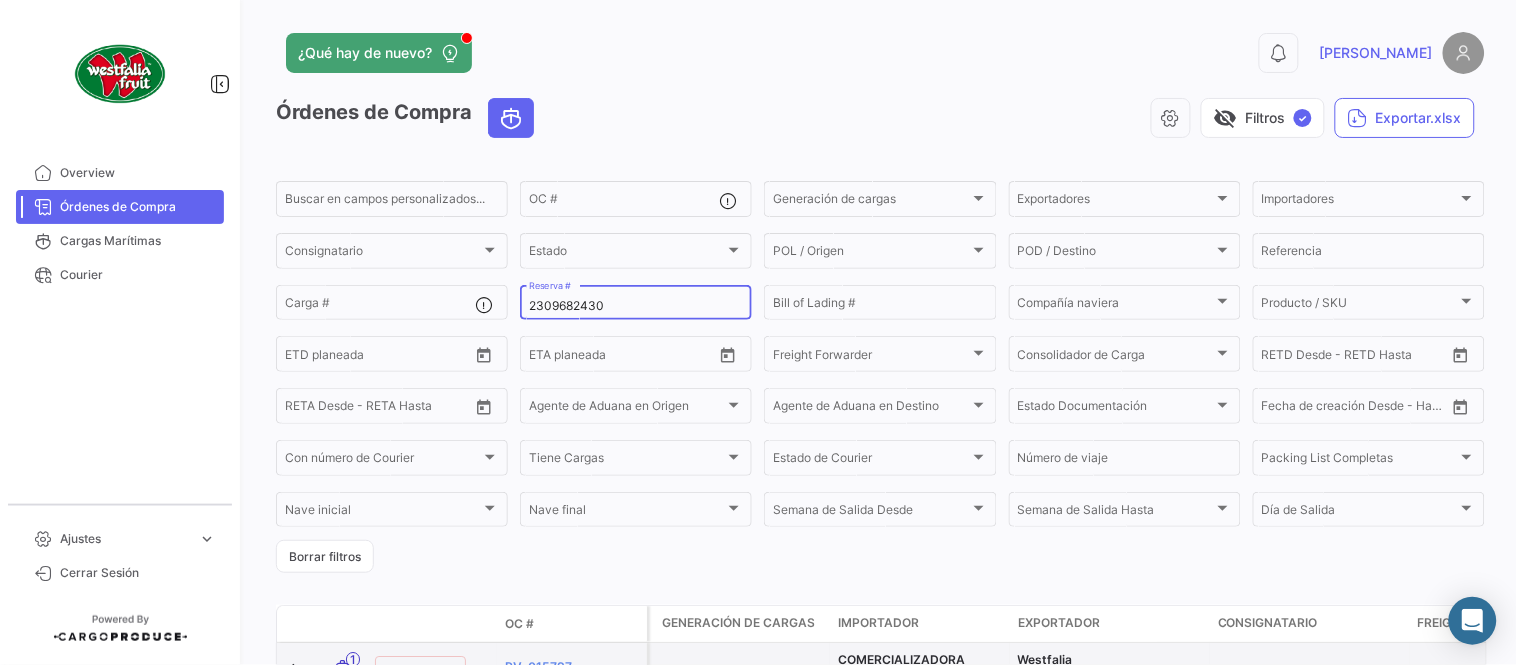 type on "2309682430" 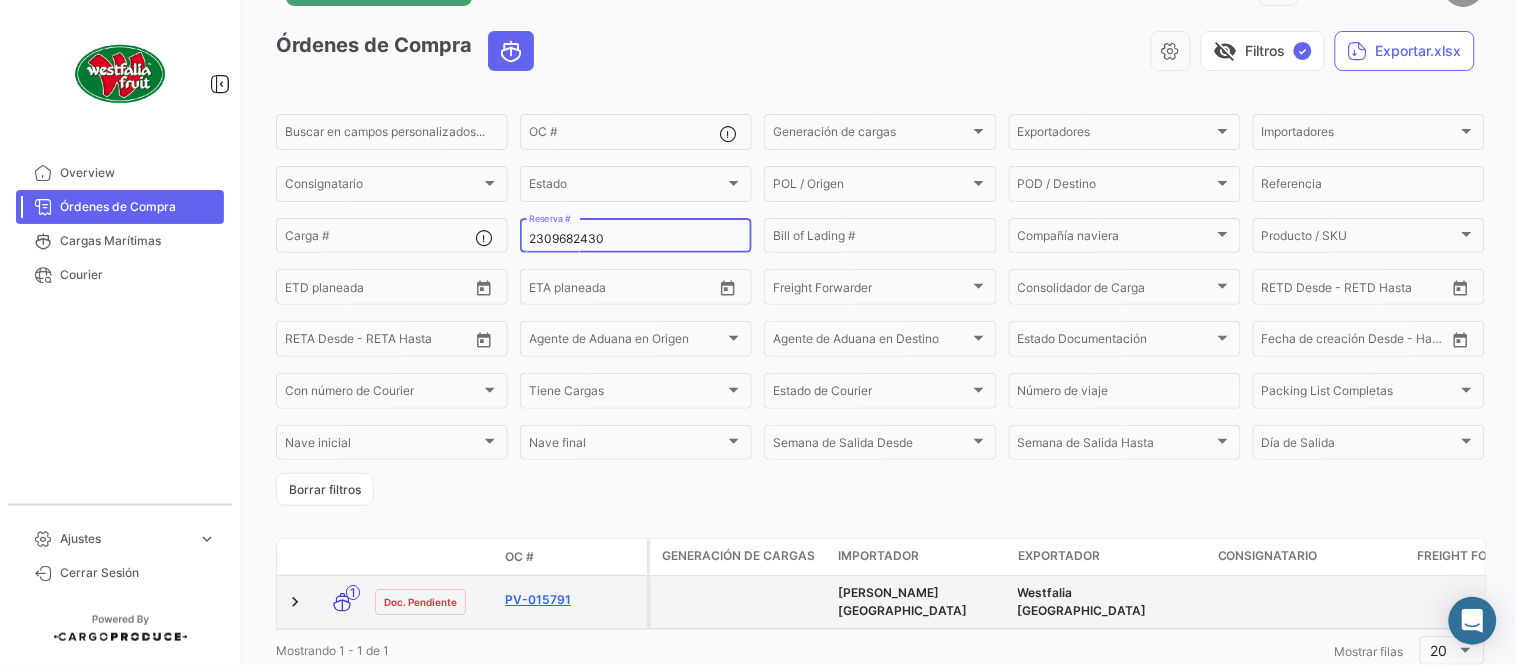 scroll, scrollTop: 128, scrollLeft: 0, axis: vertical 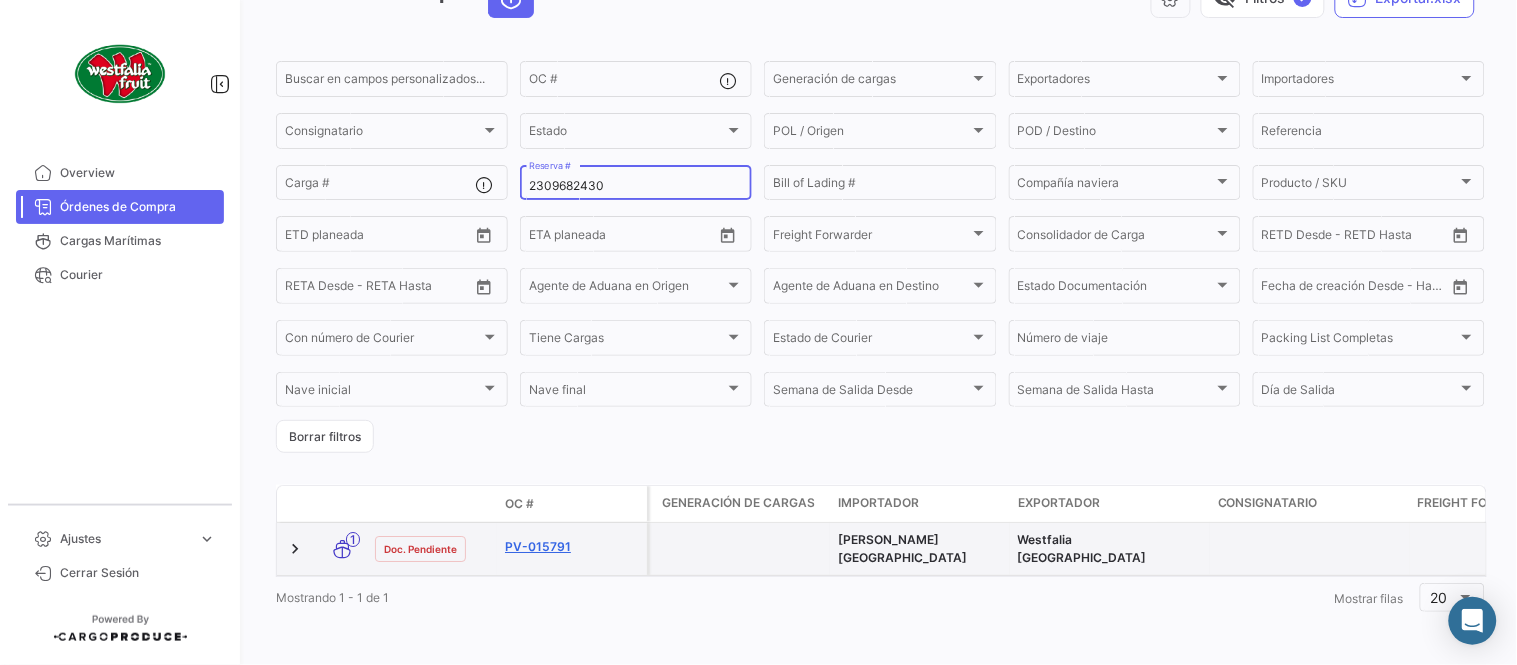 click on "PV-015791" 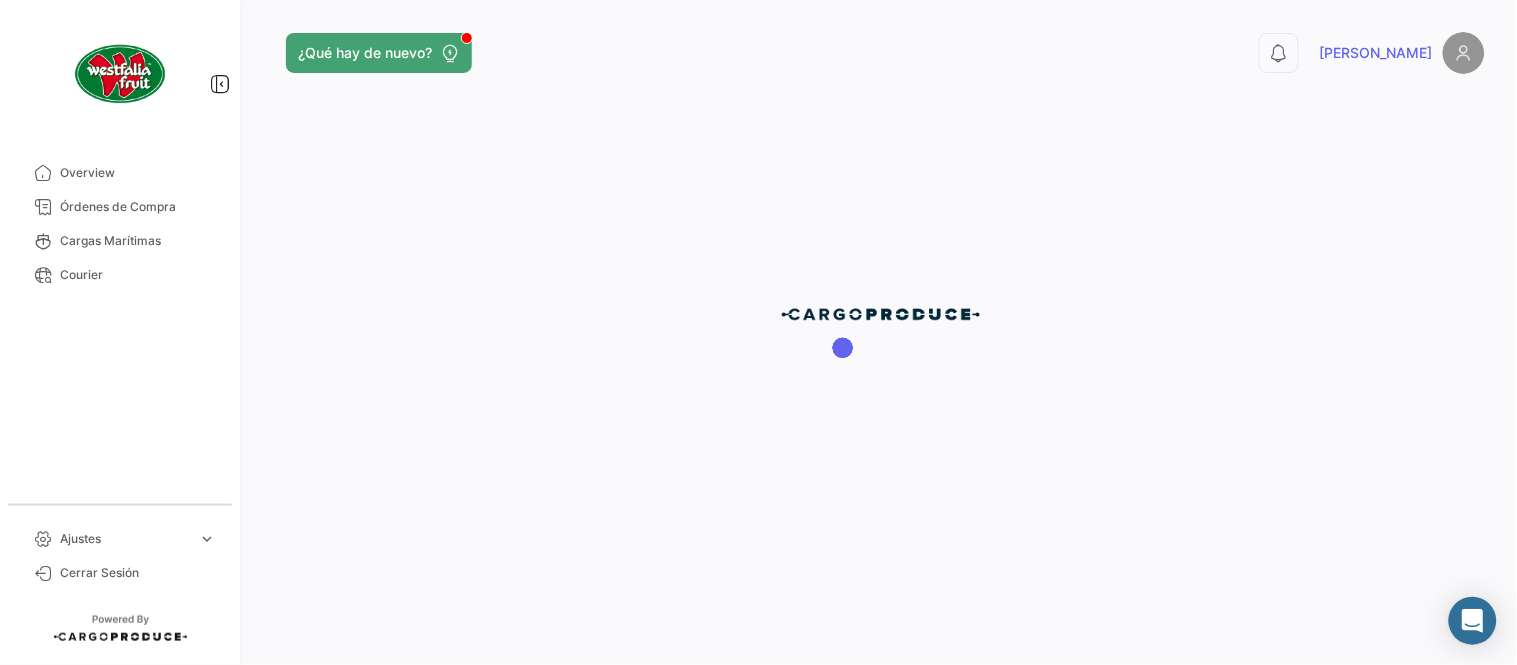 scroll, scrollTop: 0, scrollLeft: 0, axis: both 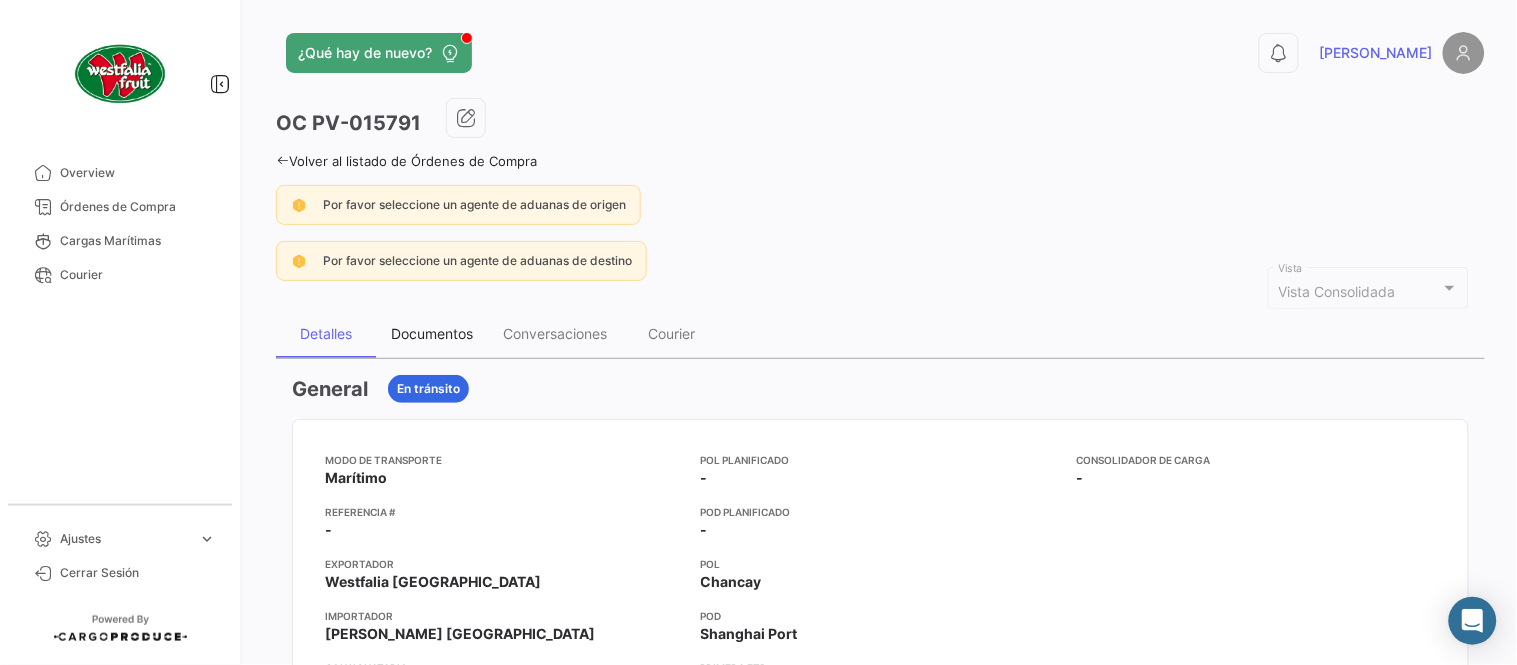 click on "Documentos" at bounding box center (432, 334) 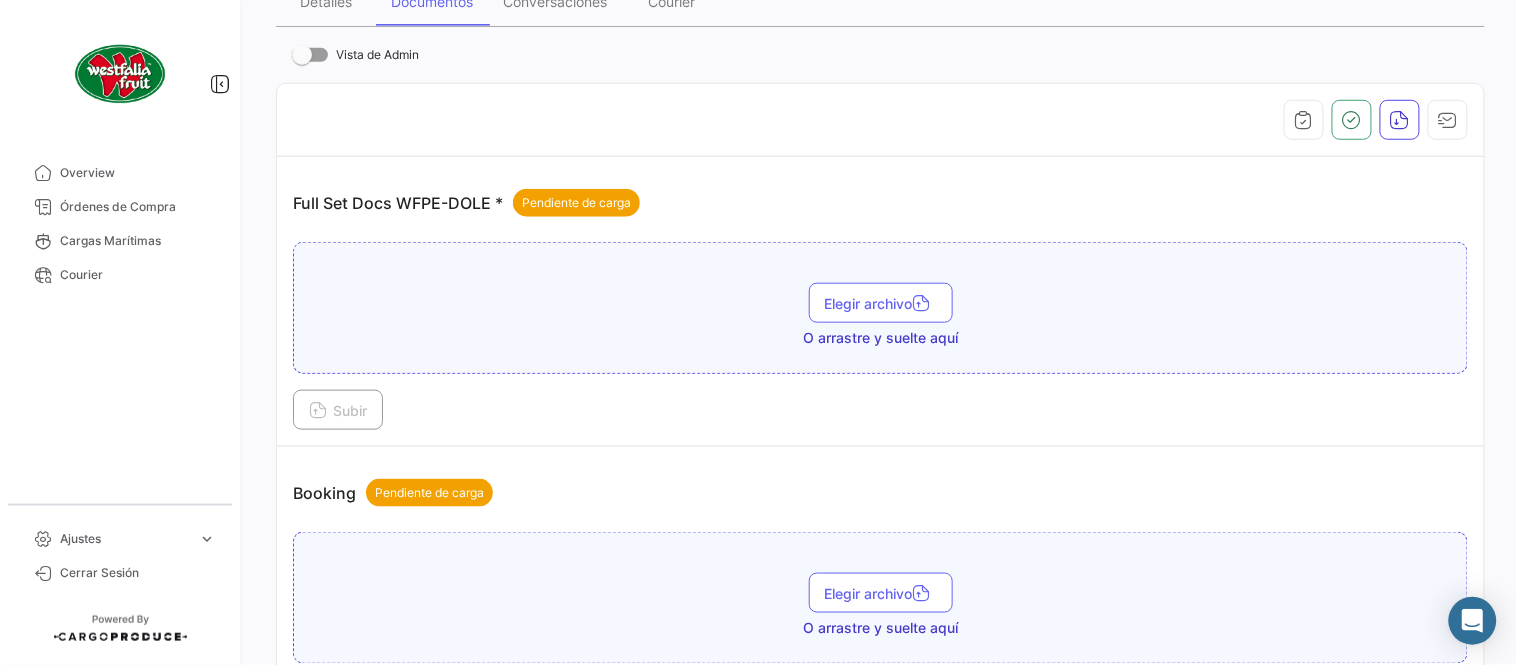 scroll, scrollTop: 887, scrollLeft: 0, axis: vertical 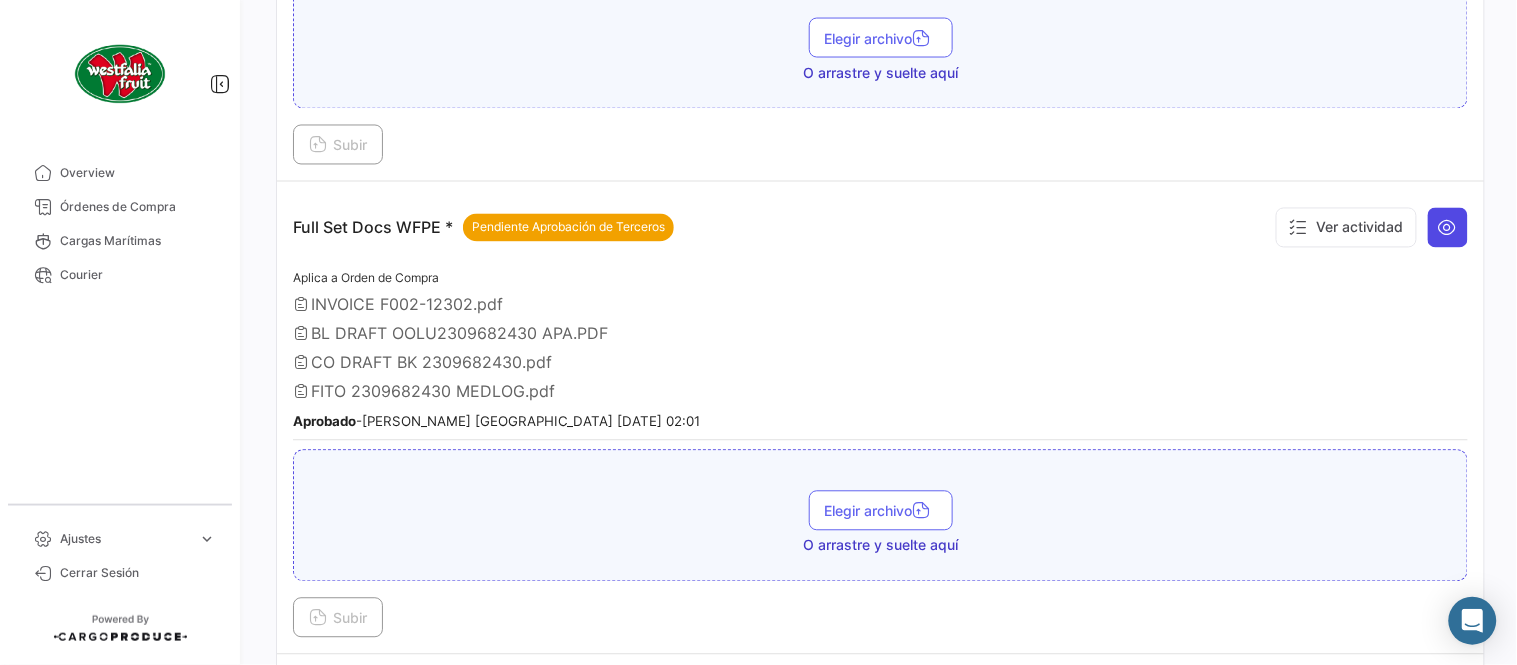 click at bounding box center (1448, 228) 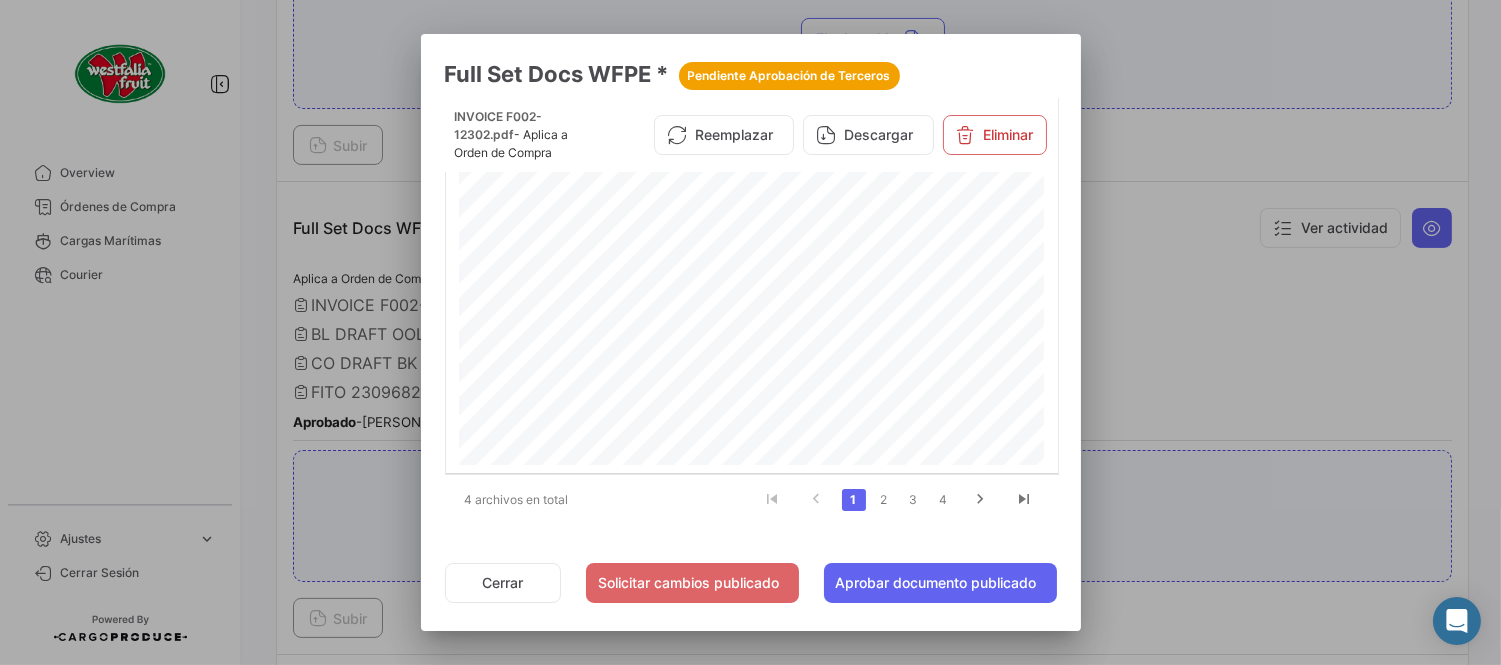 click at bounding box center (750, 332) 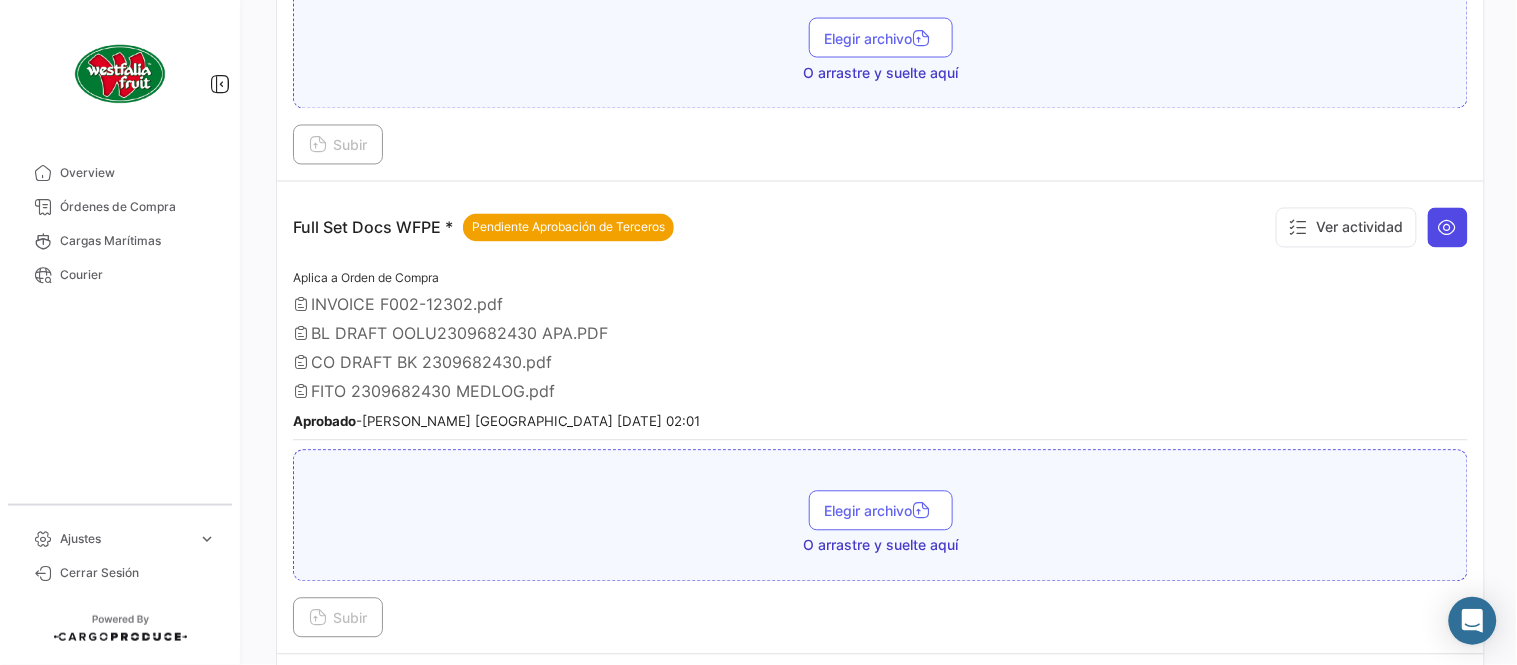 click at bounding box center (1448, 228) 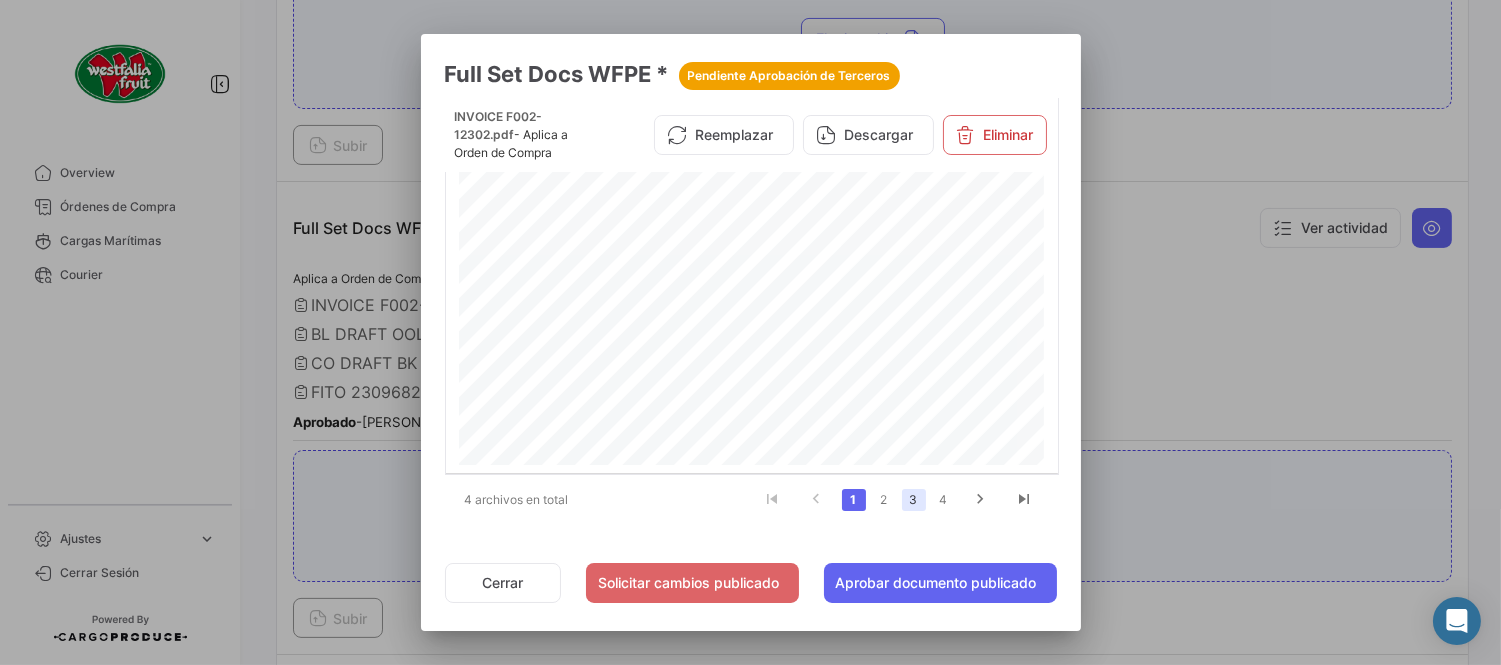 click on "3" 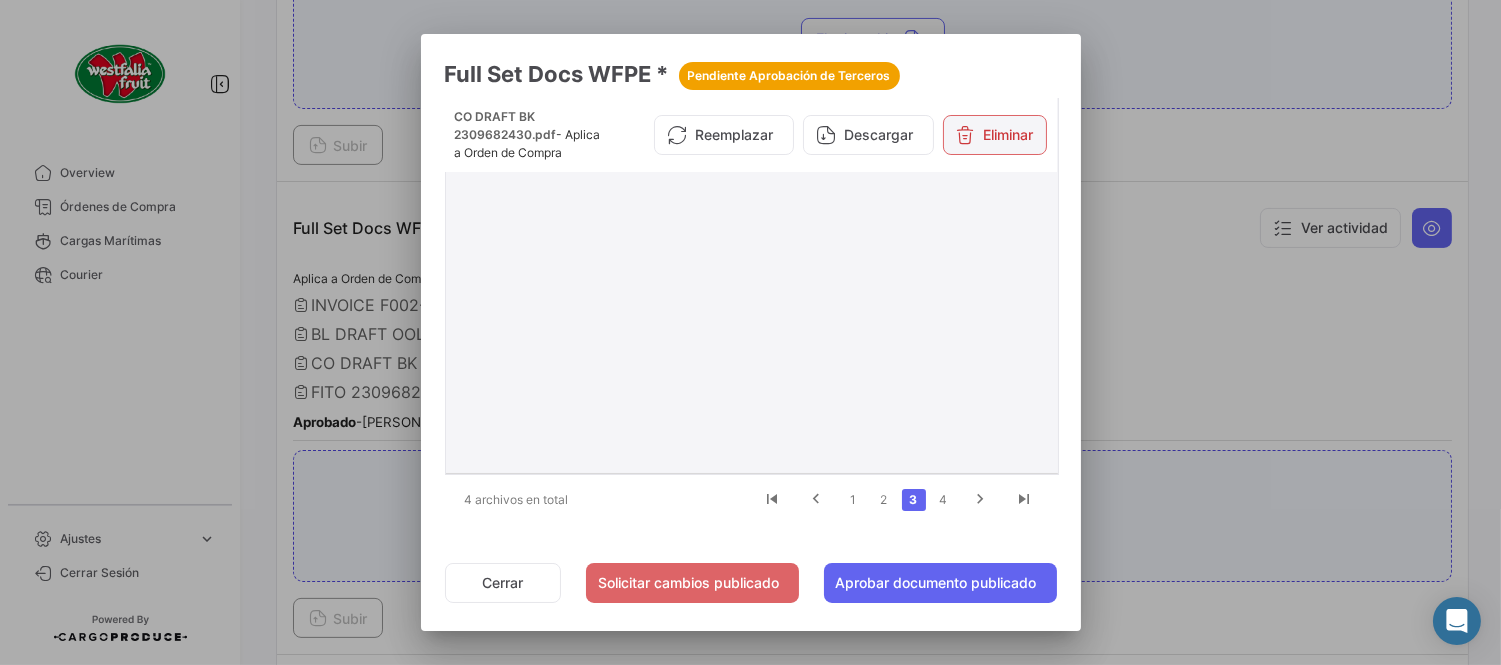 click on "Eliminar" at bounding box center (995, 135) 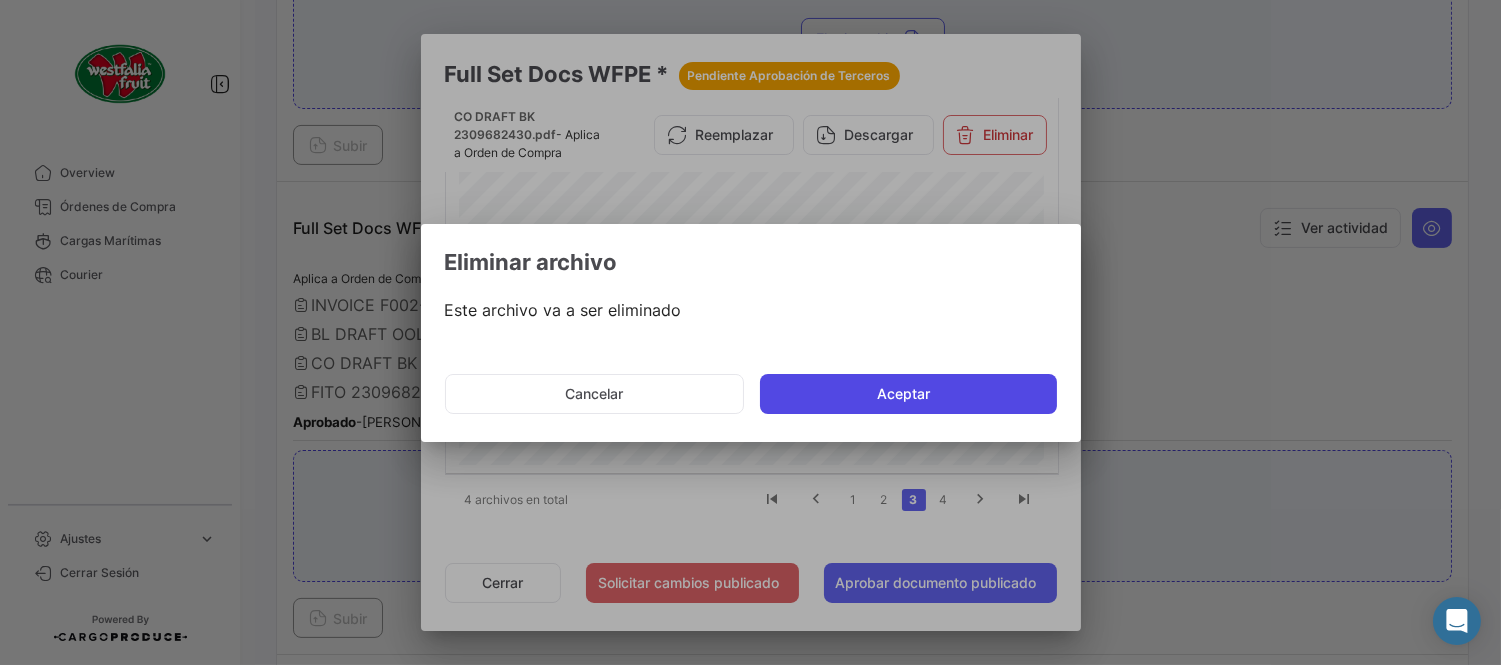 click on "Aceptar" 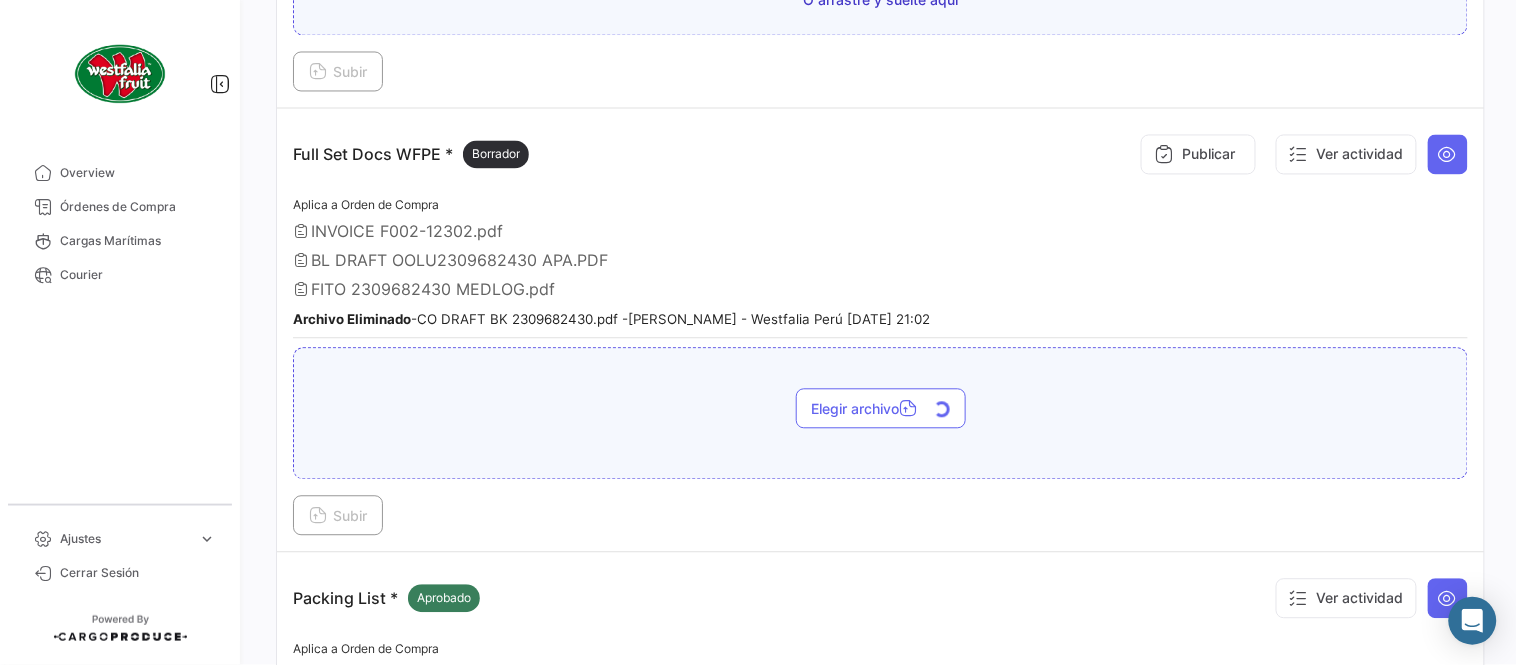 scroll, scrollTop: 998, scrollLeft: 0, axis: vertical 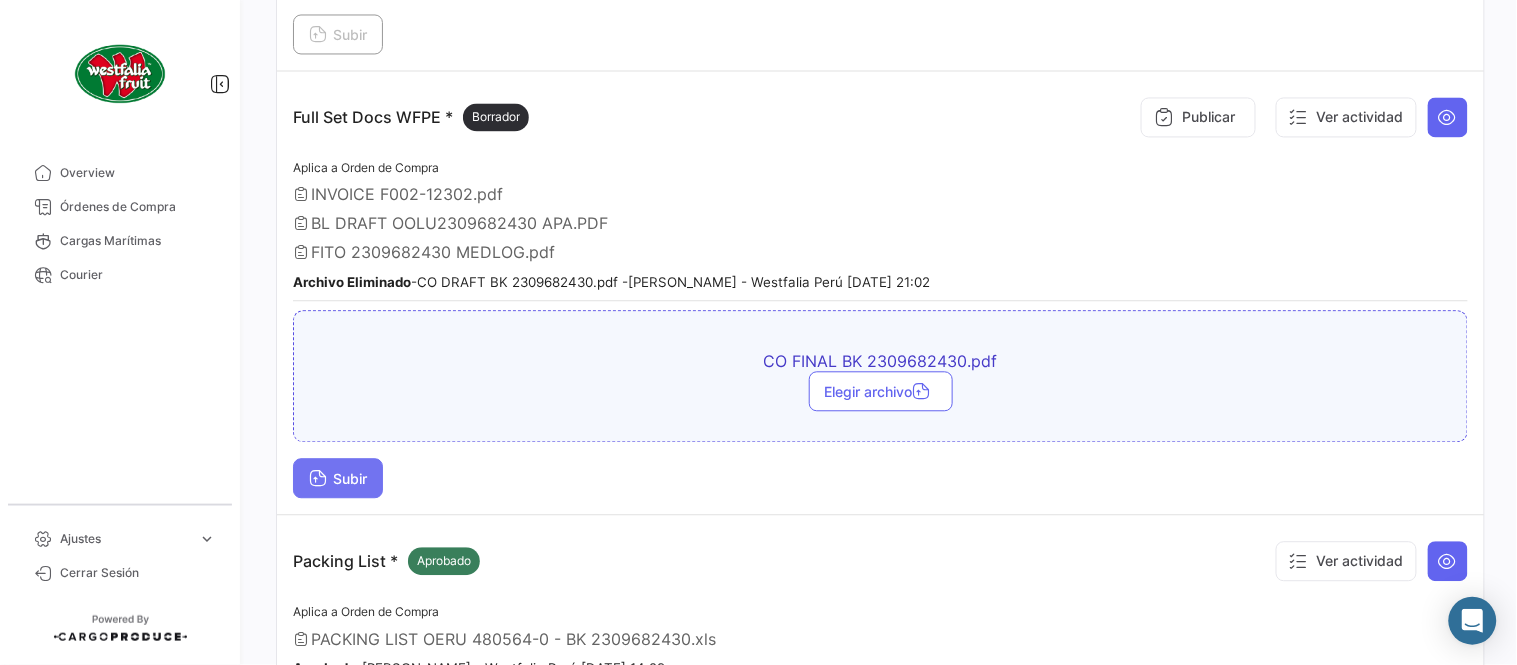 click on "Subir" at bounding box center (338, 478) 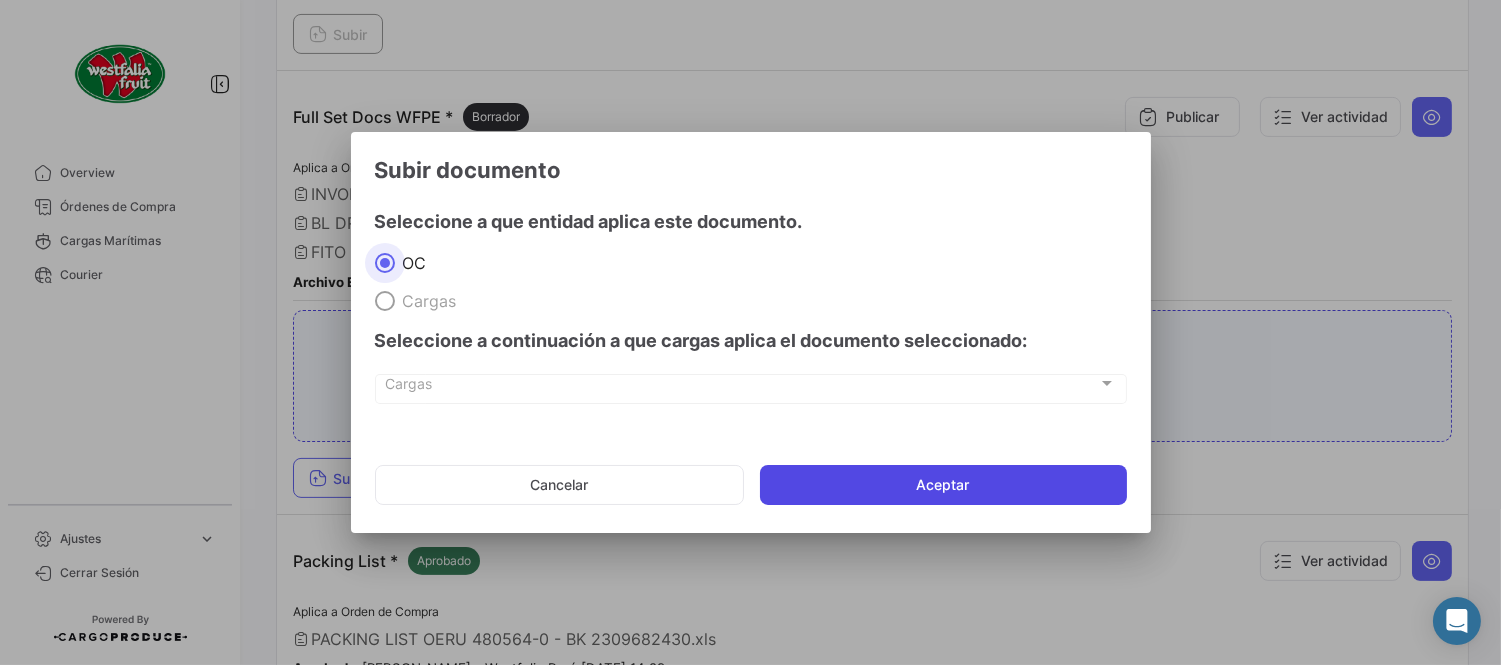click on "Aceptar" 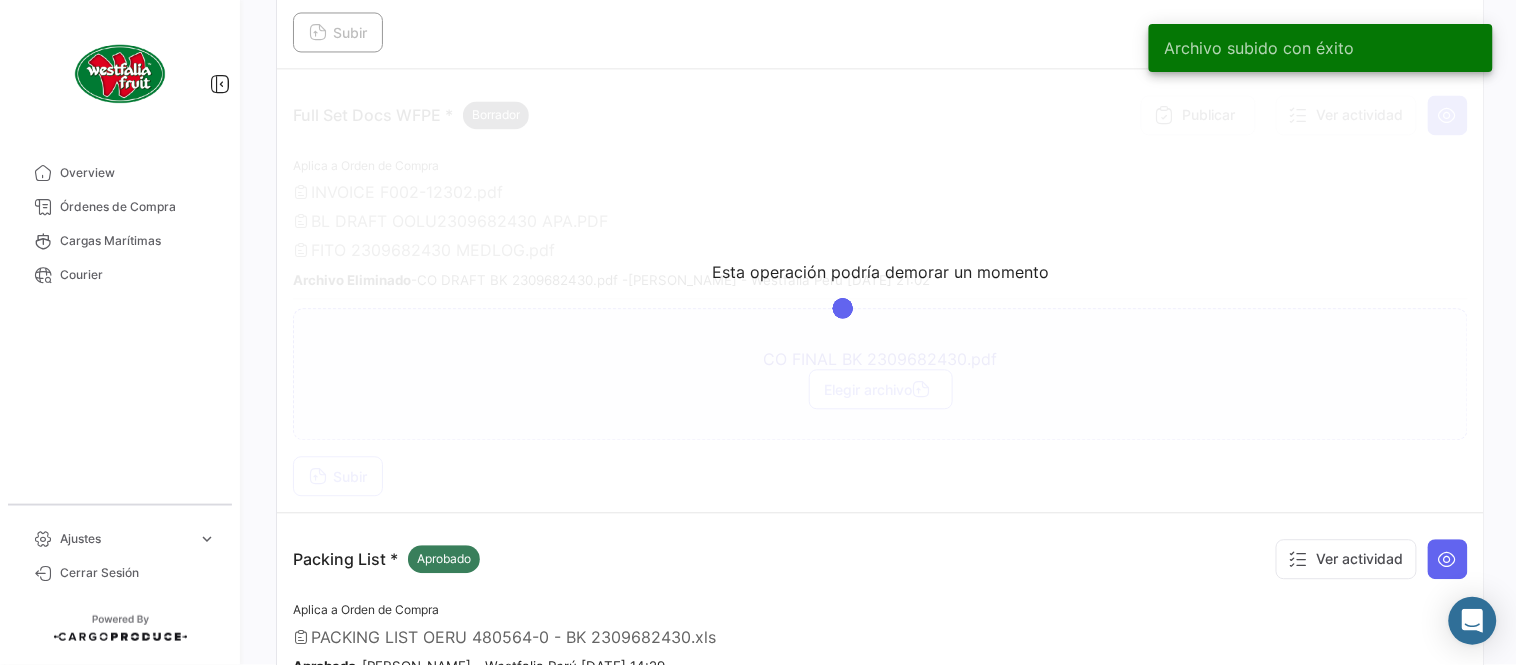 scroll, scrollTop: 998, scrollLeft: 0, axis: vertical 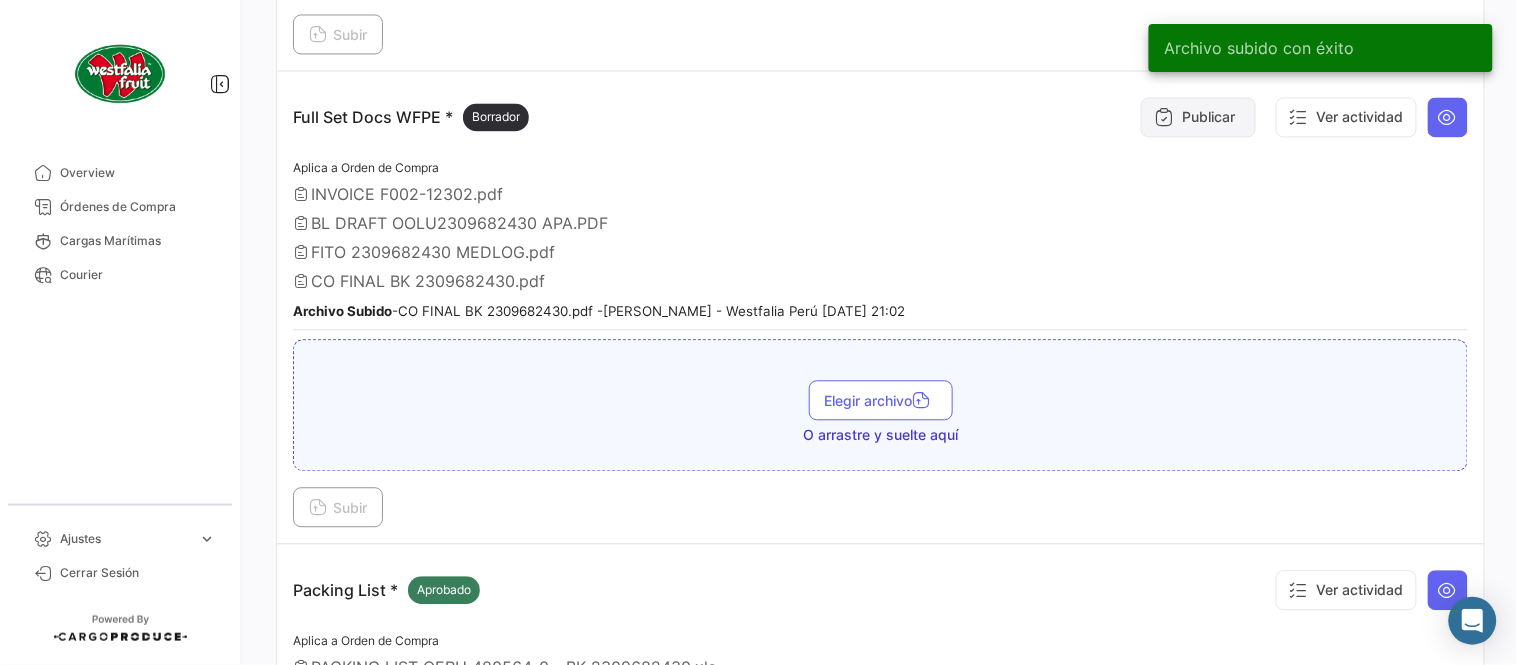 click on "Publicar" at bounding box center [1198, 117] 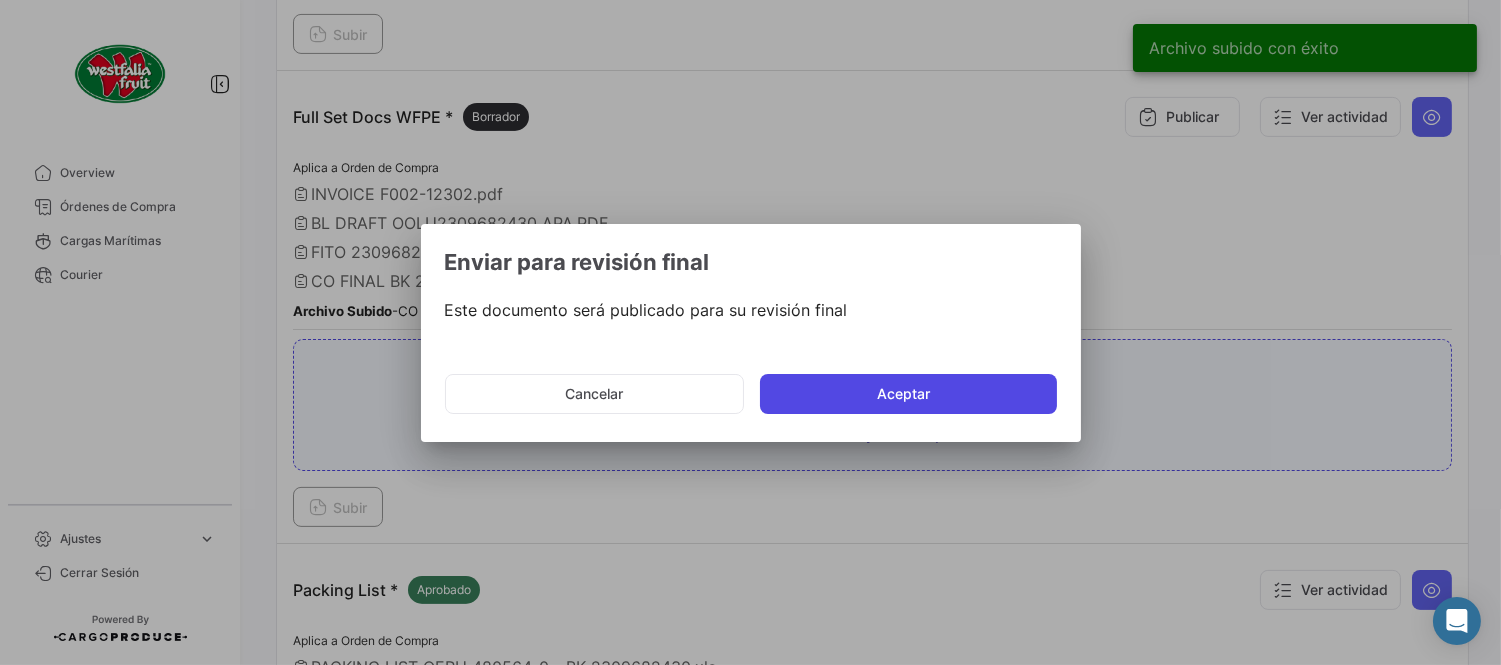 click on "Aceptar" 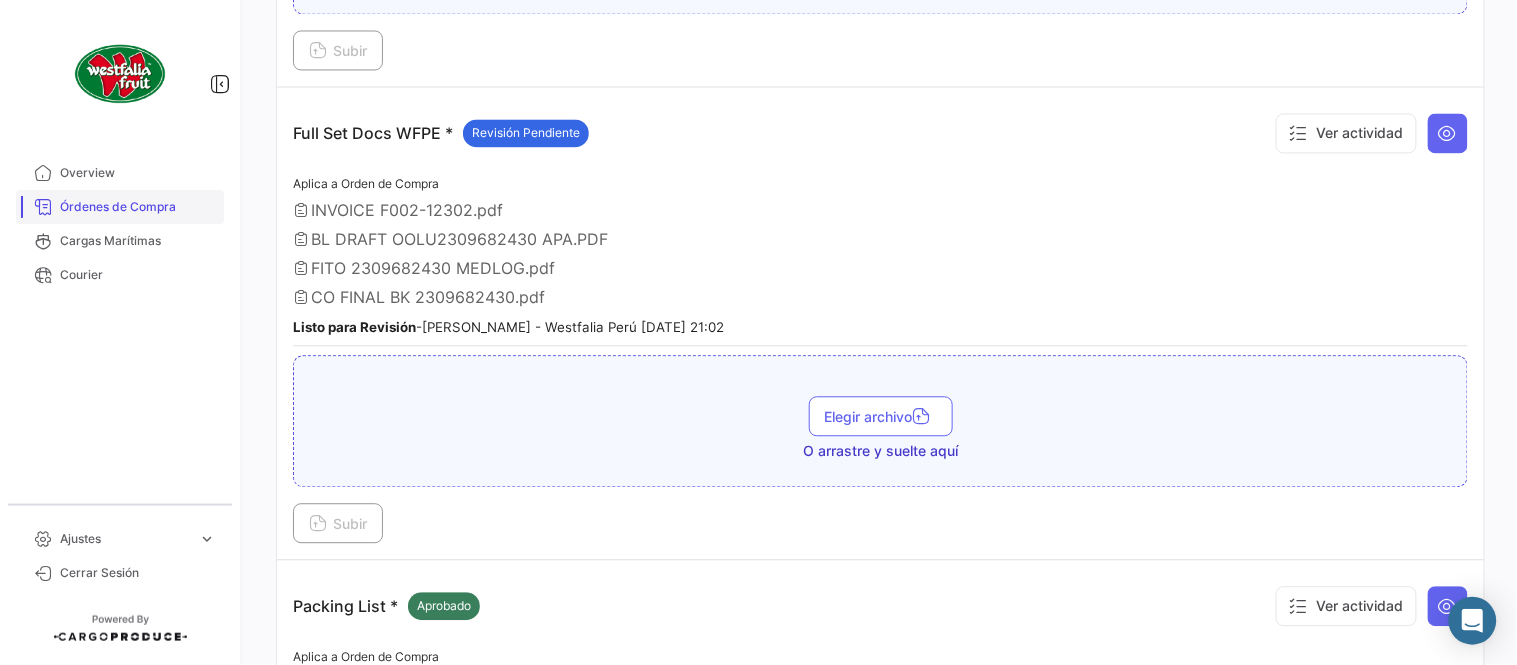 click on "Órdenes de Compra" at bounding box center [138, 207] 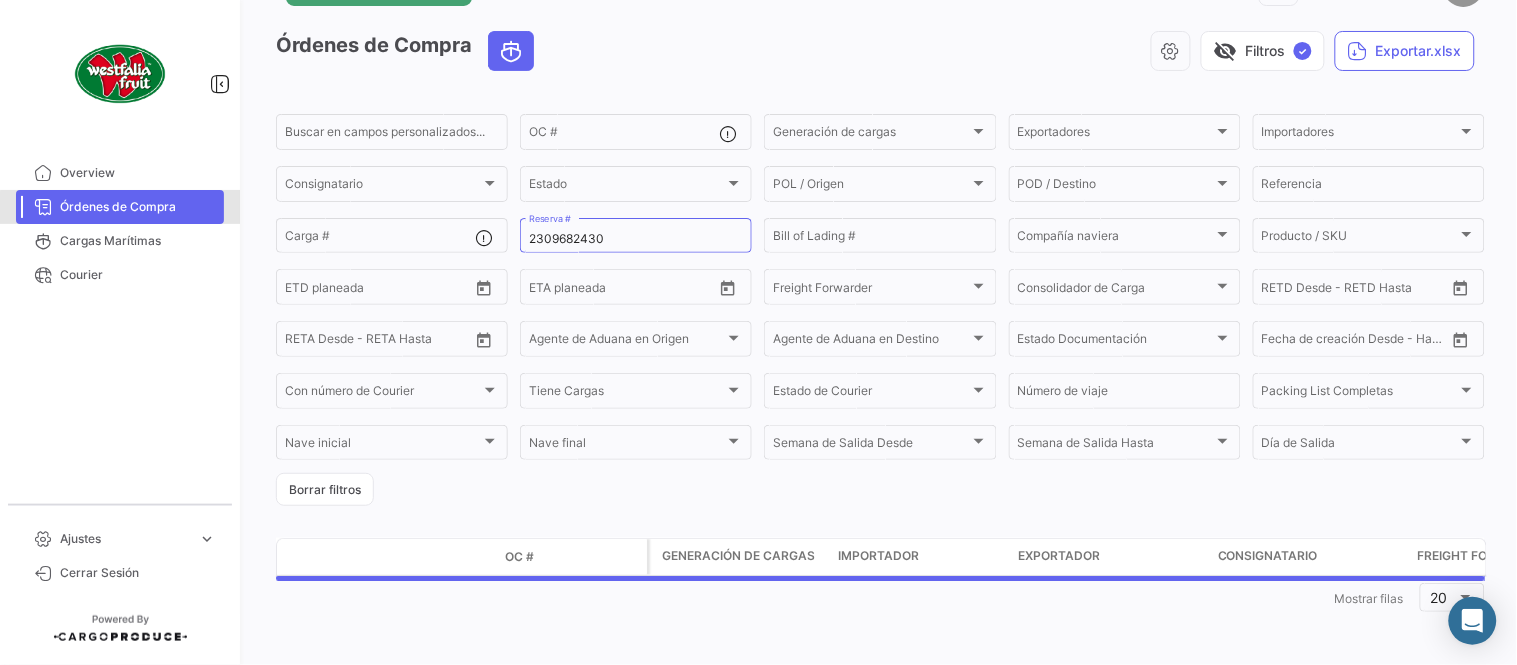 scroll, scrollTop: 0, scrollLeft: 0, axis: both 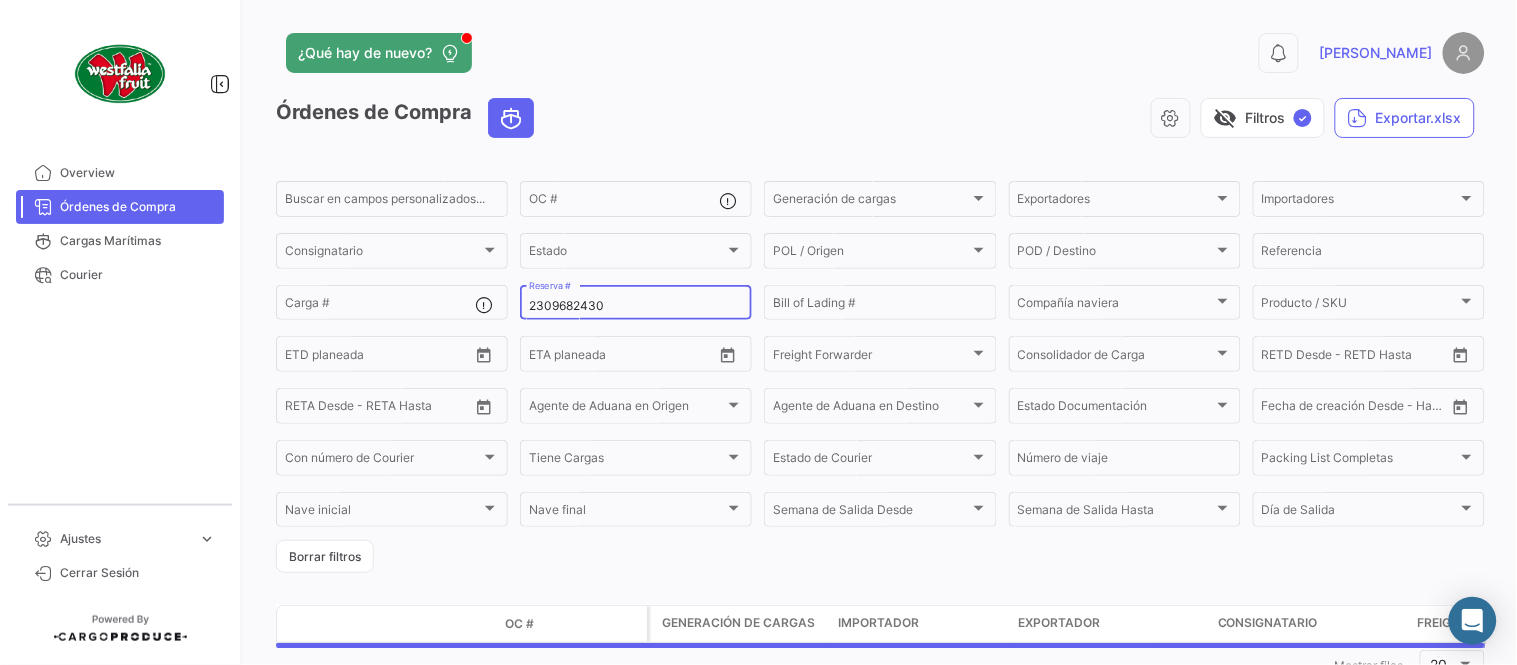 click on "2309682430" at bounding box center (636, 306) 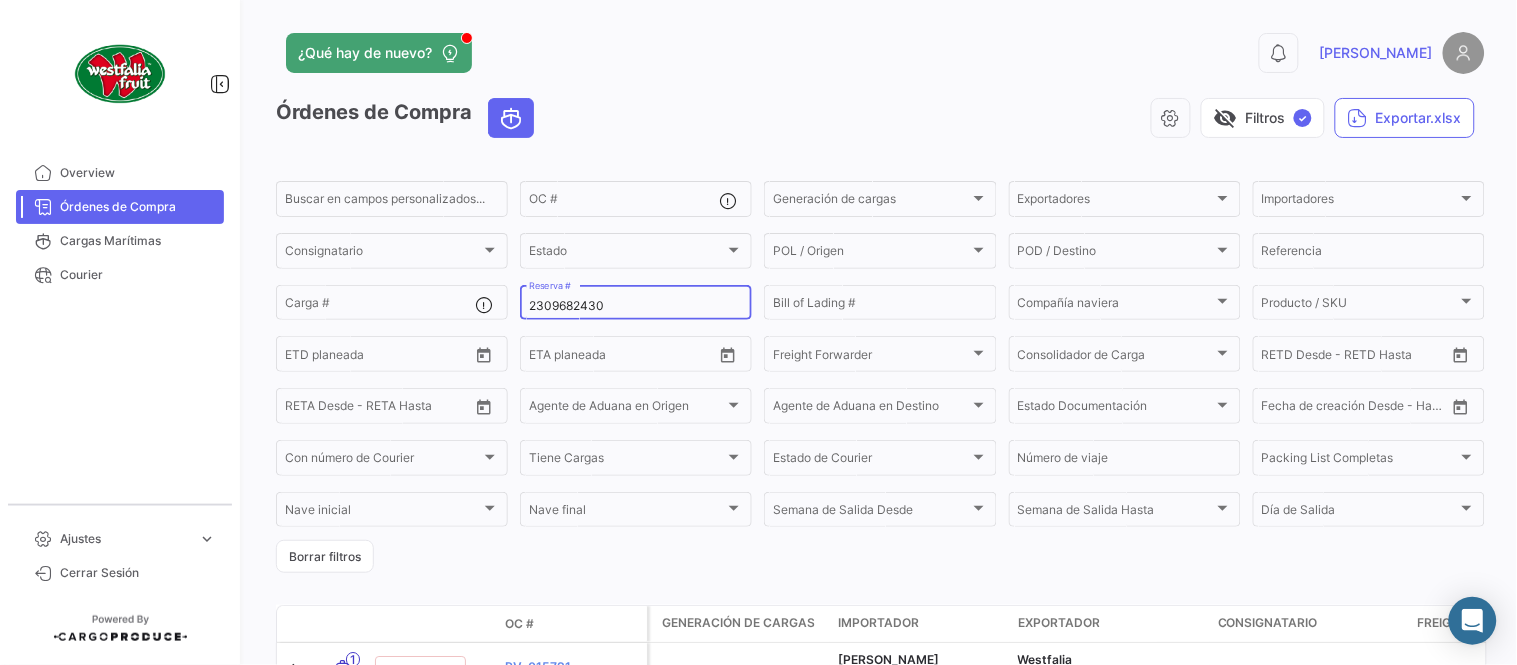 paste on "7" 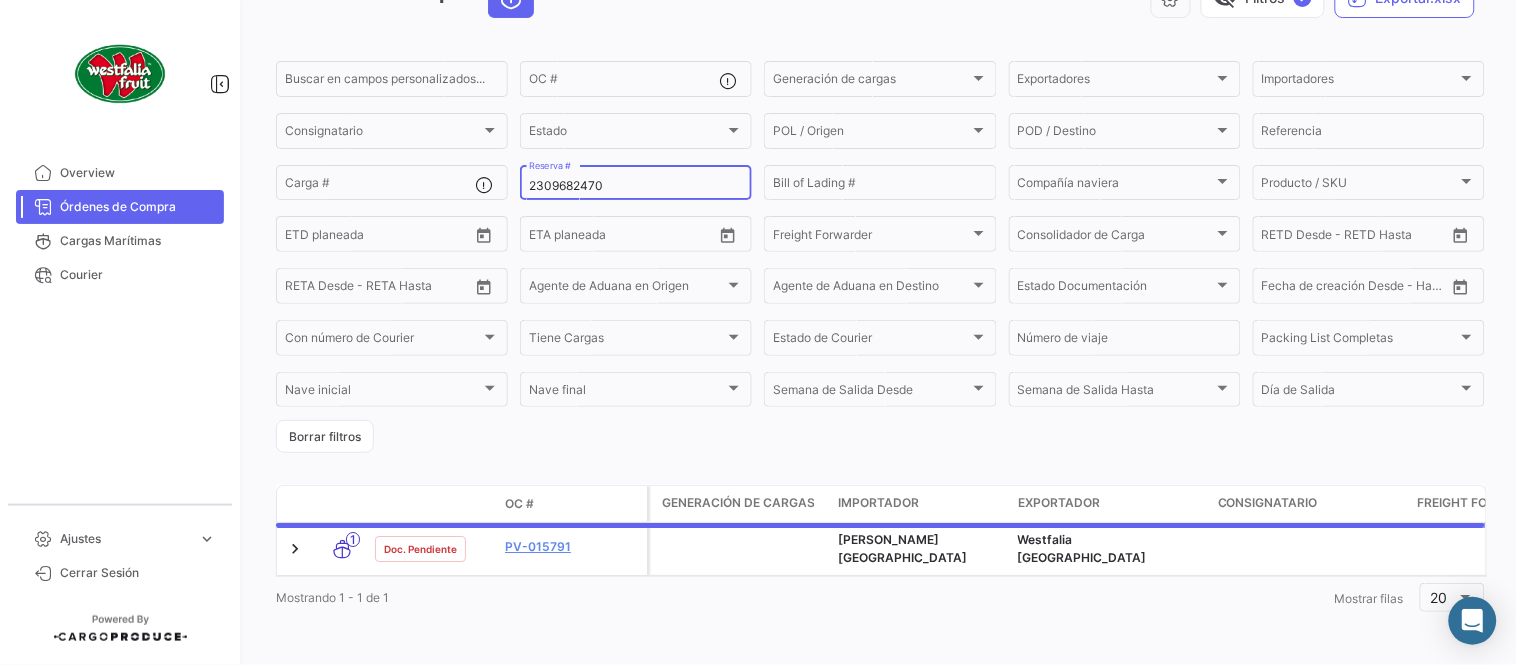 scroll, scrollTop: 128, scrollLeft: 0, axis: vertical 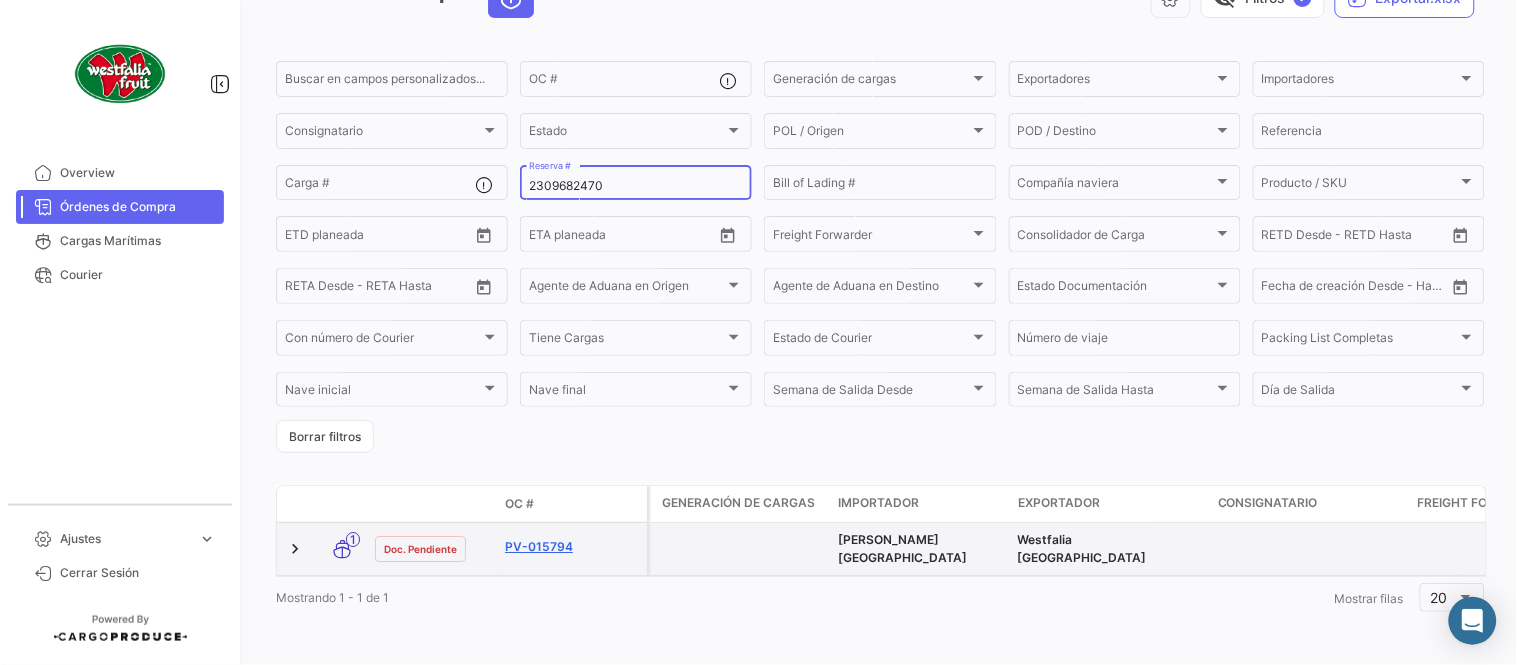 type on "2309682470" 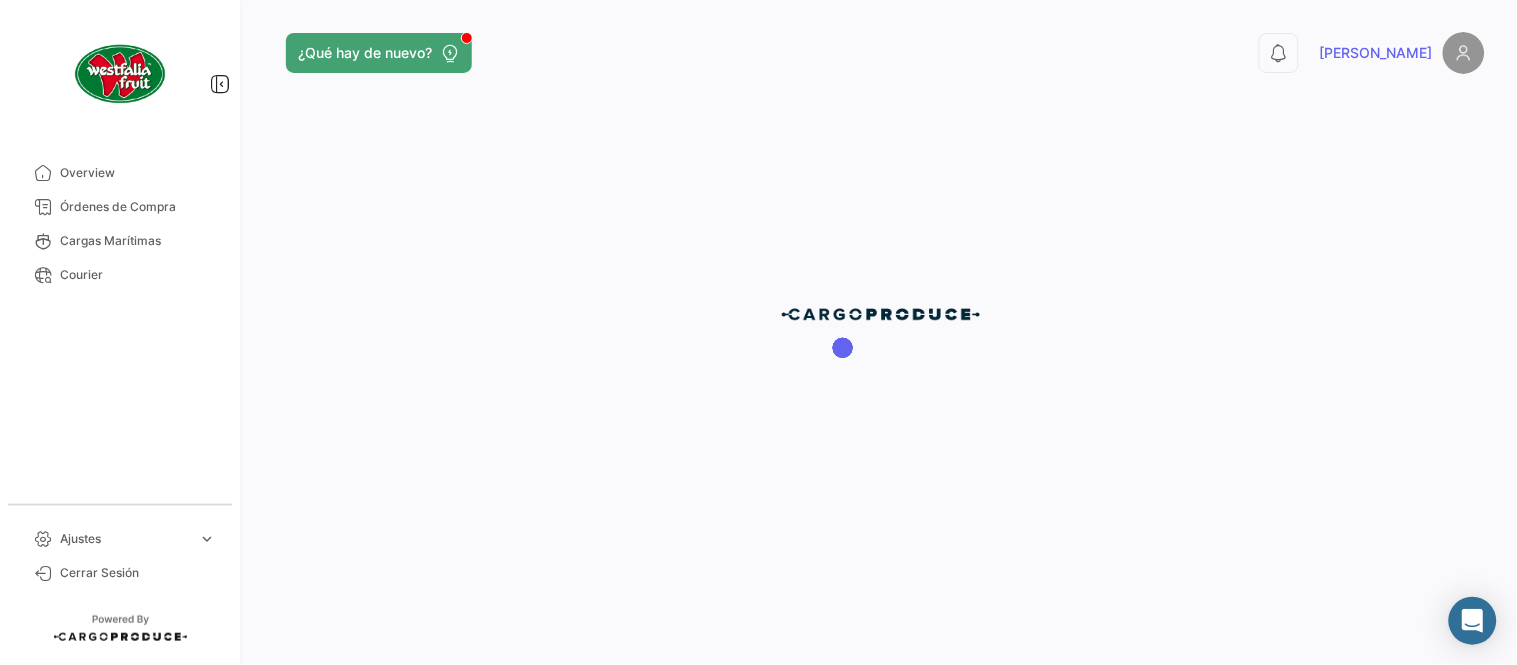 scroll, scrollTop: 0, scrollLeft: 0, axis: both 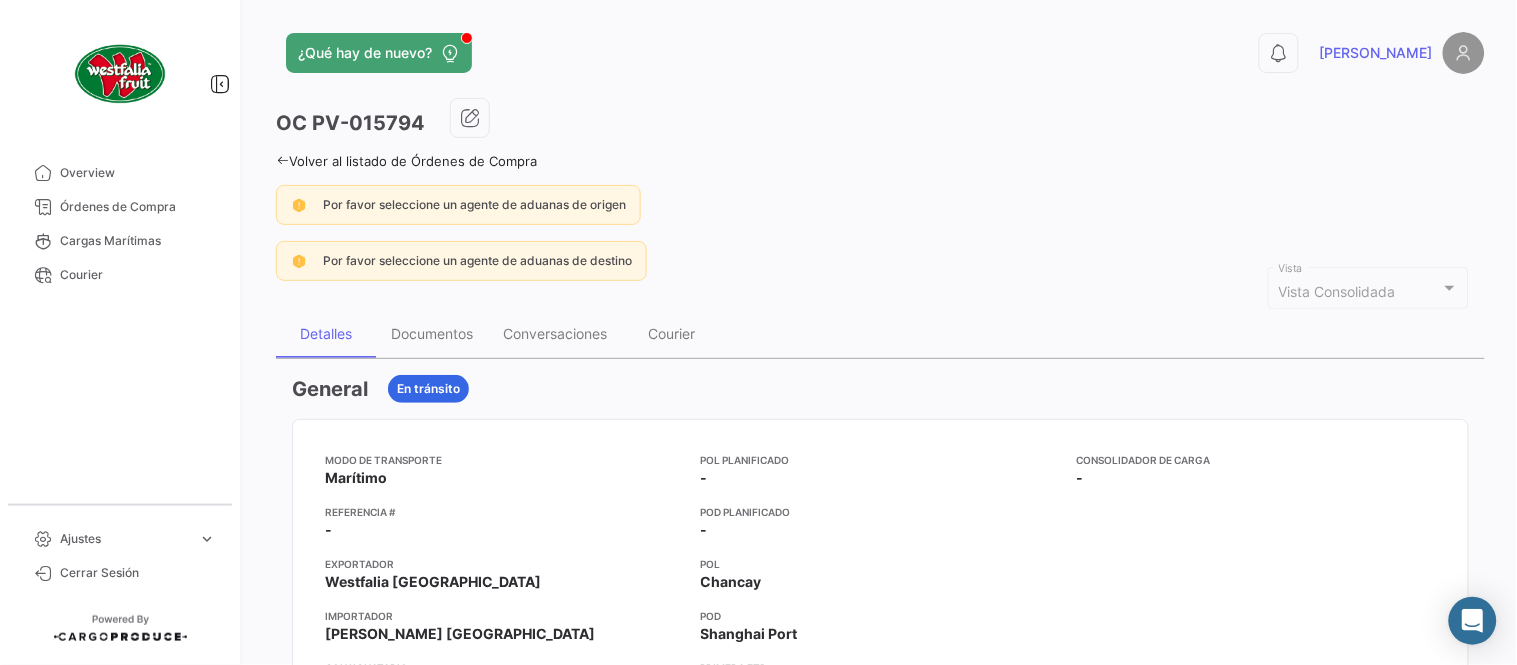click on "OC
PV-015794" 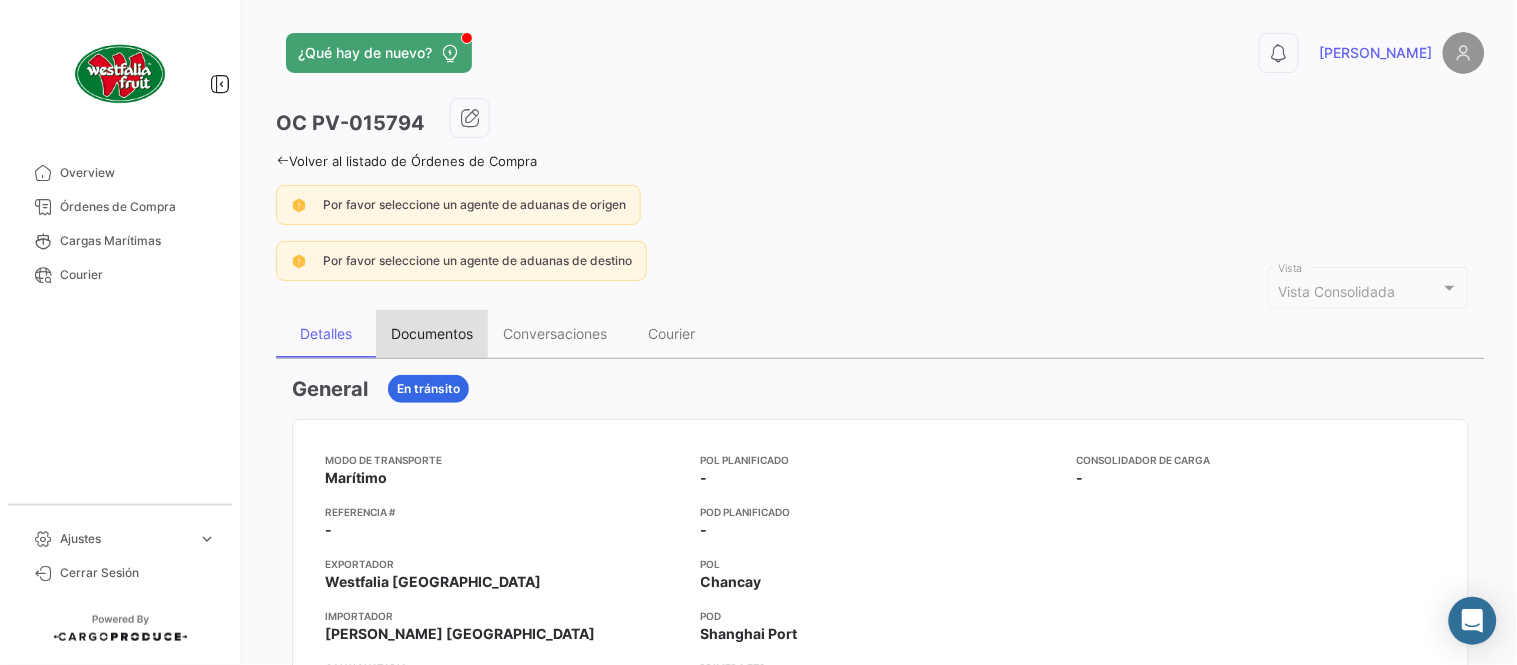 click on "Documentos" at bounding box center [432, 333] 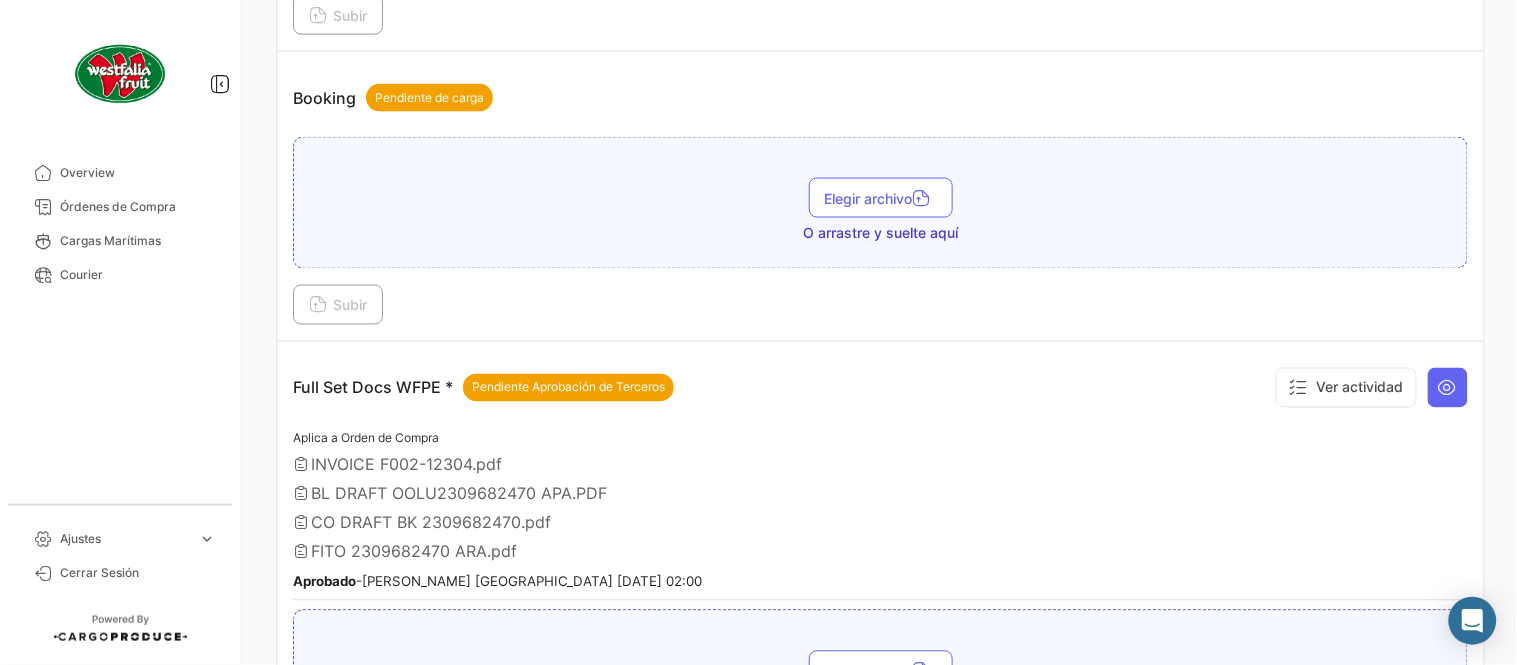 scroll, scrollTop: 777, scrollLeft: 0, axis: vertical 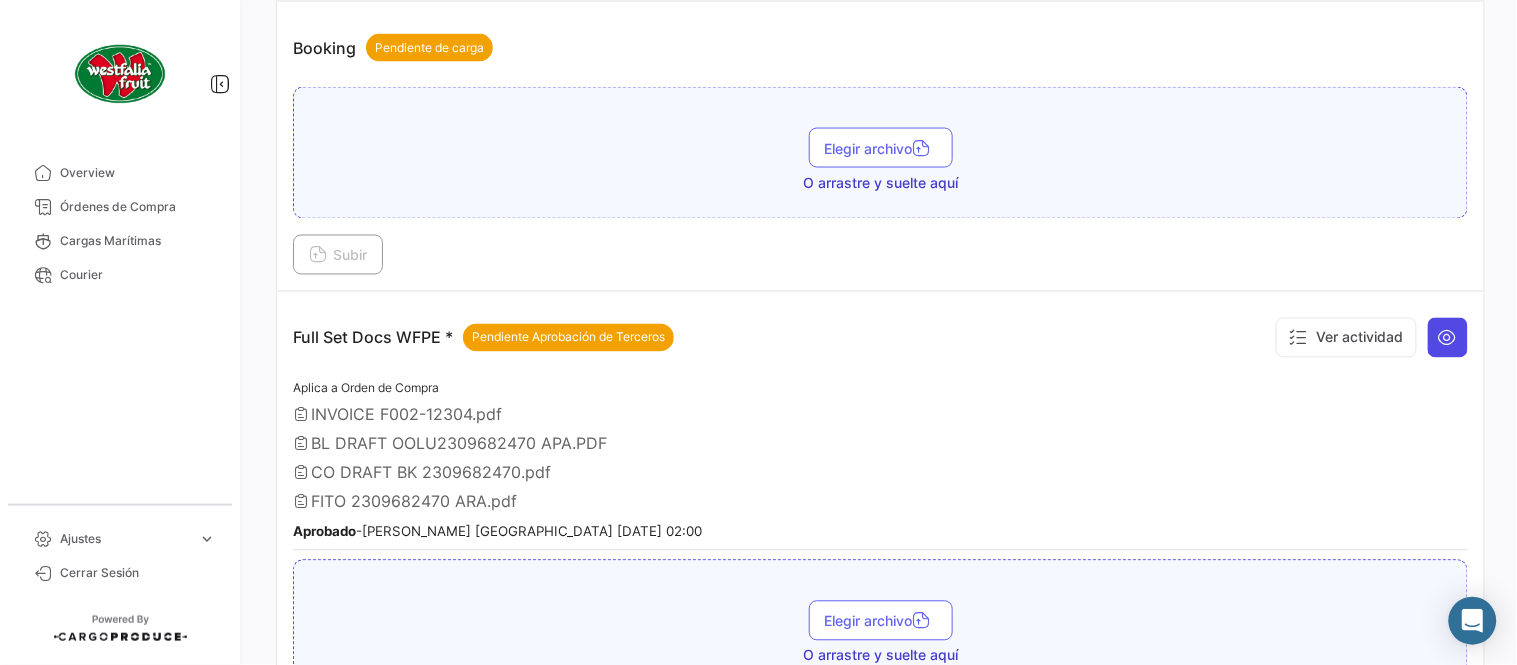 click at bounding box center (1448, 338) 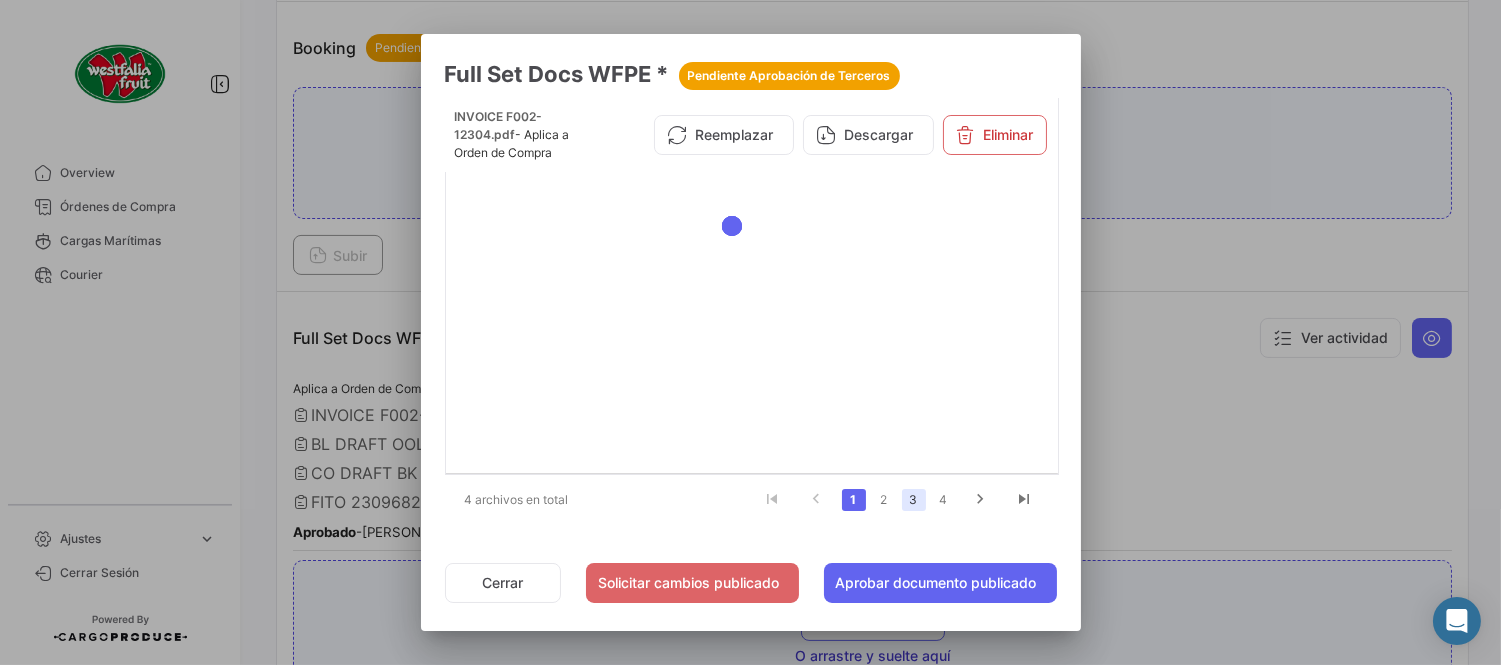 click on "3" 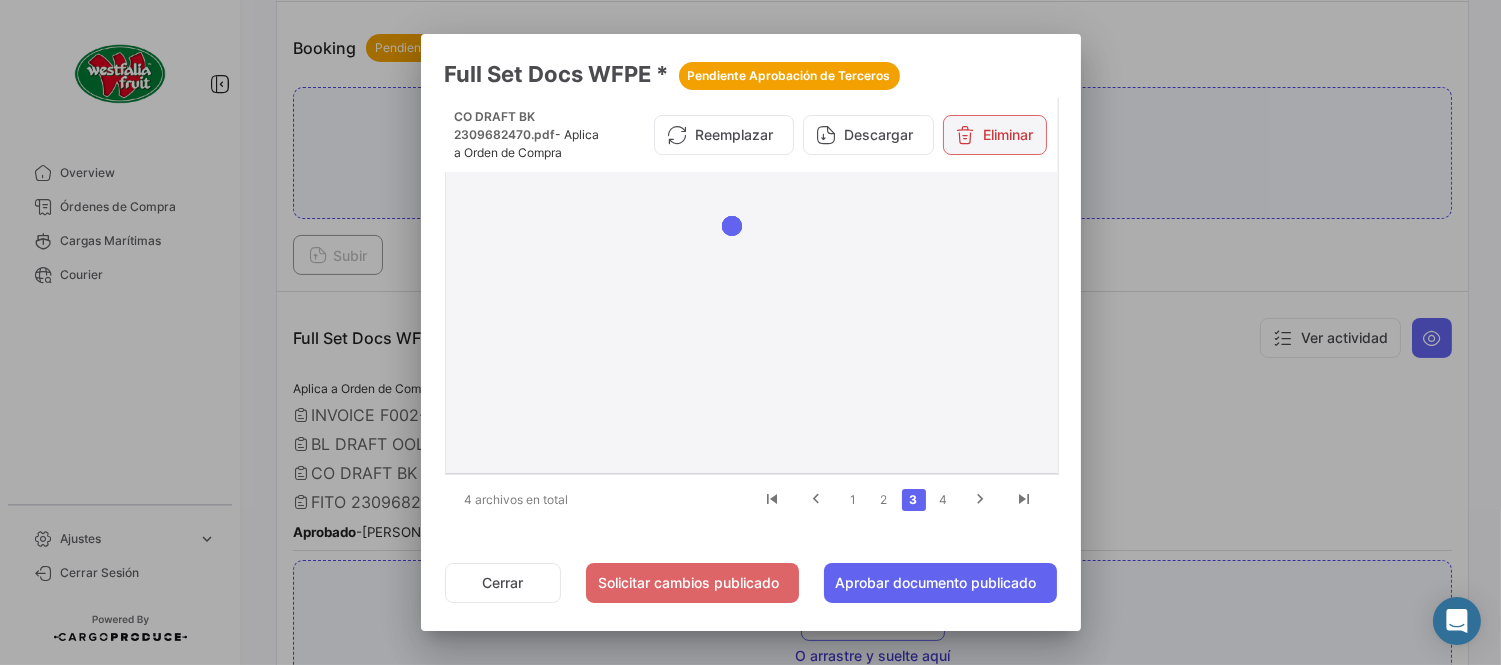 click on "Eliminar" at bounding box center (995, 135) 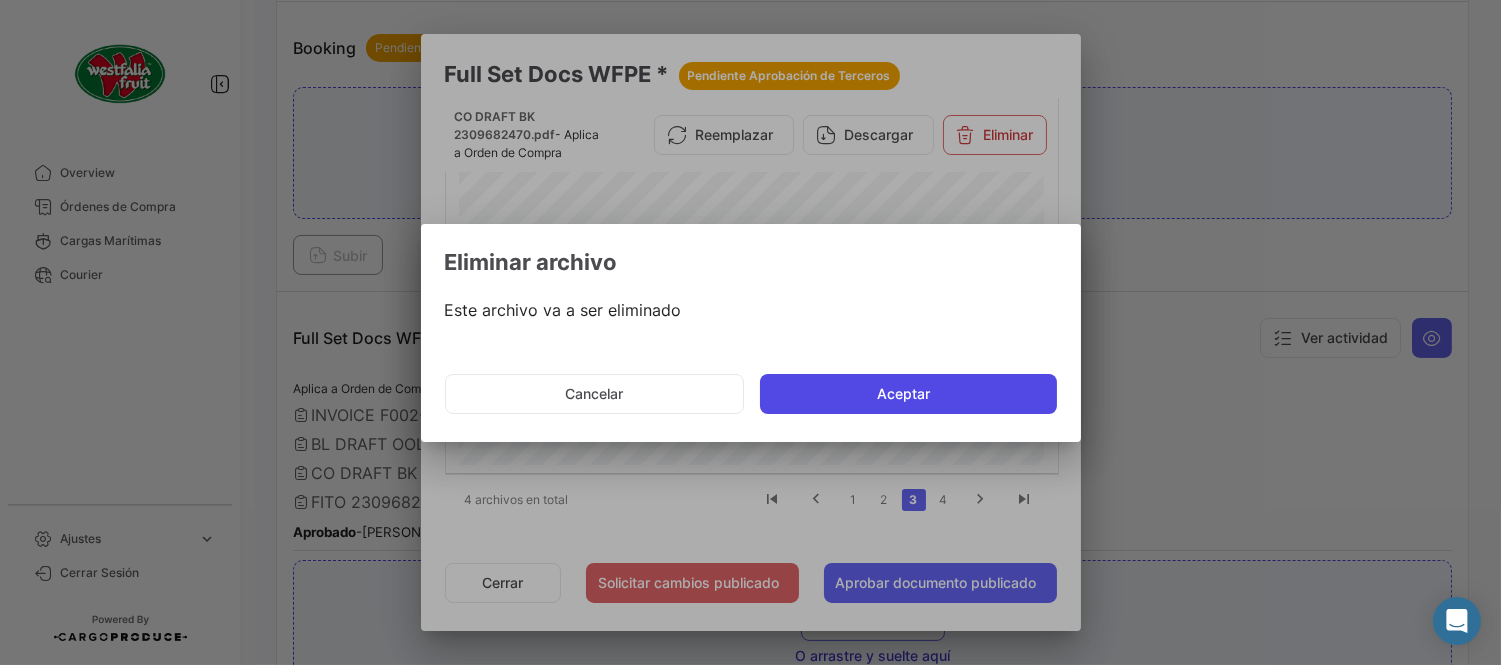 click on "Aceptar" 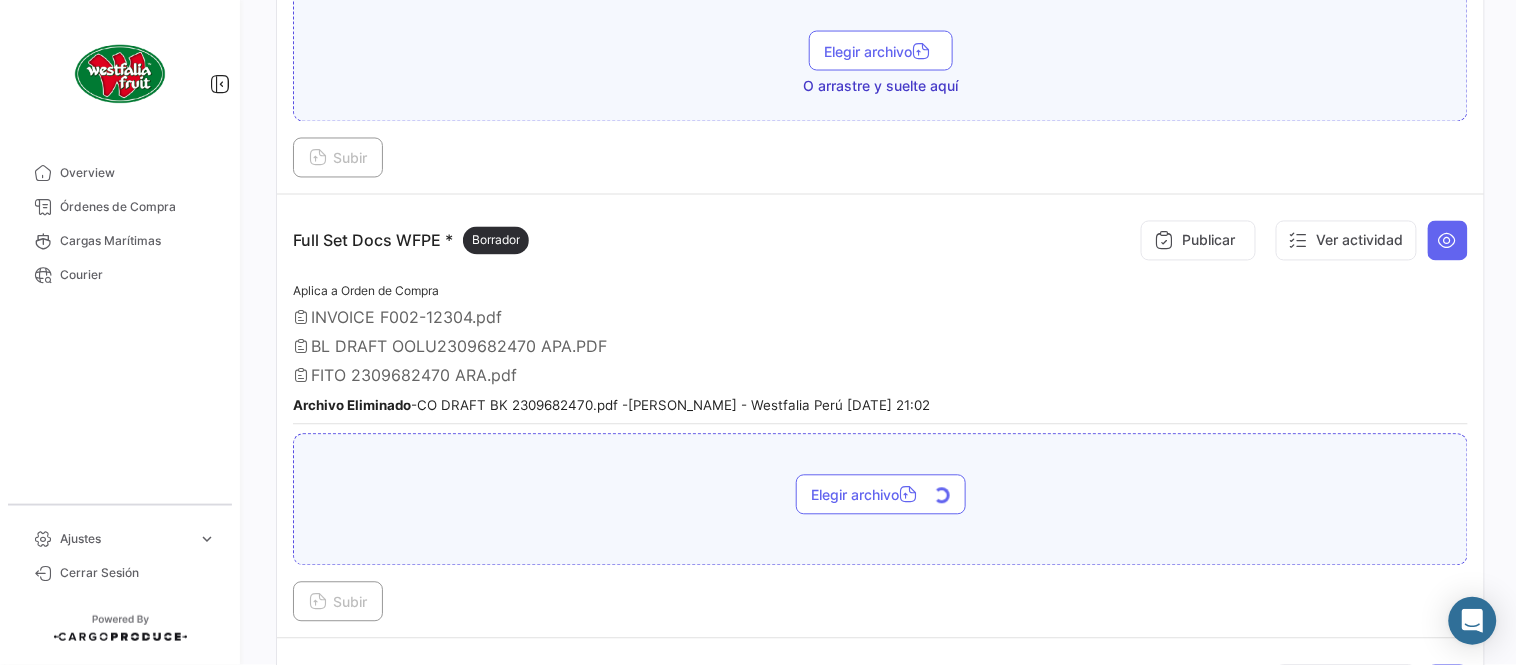scroll, scrollTop: 1000, scrollLeft: 0, axis: vertical 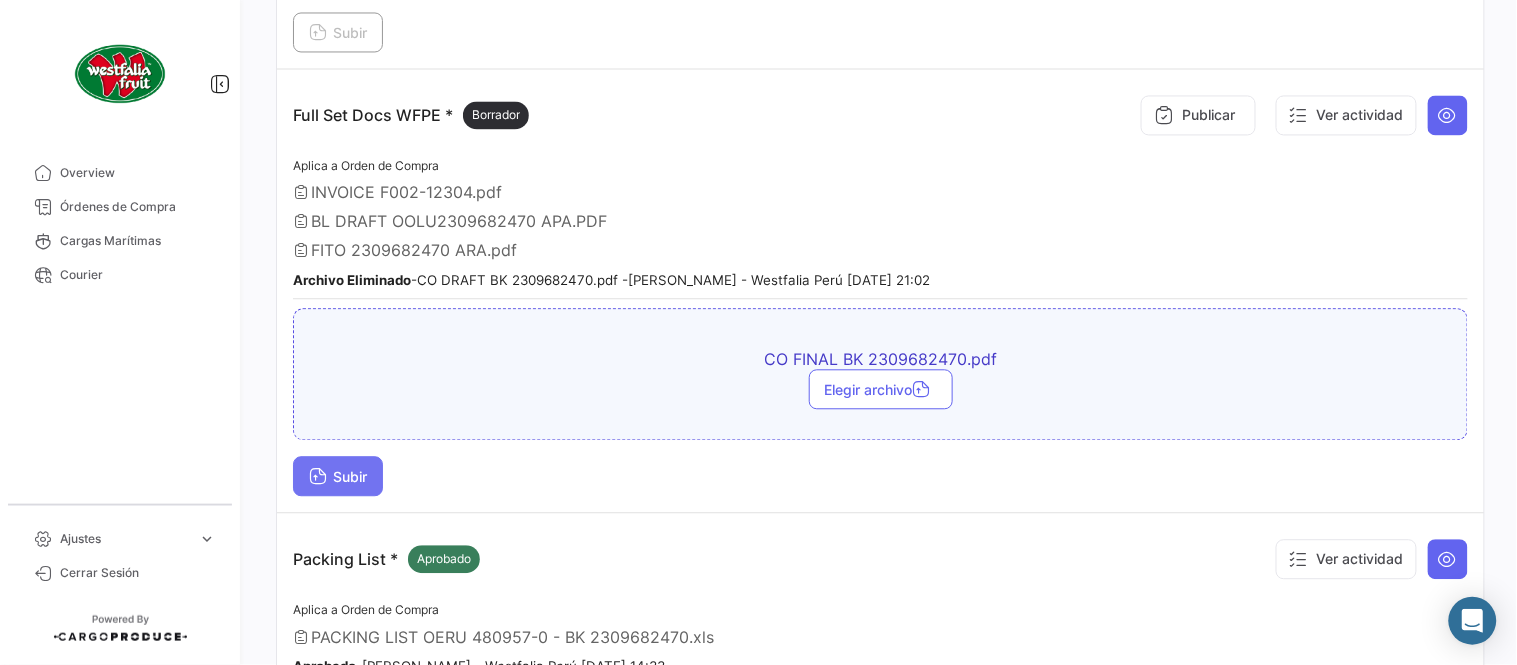 click on "Subir" at bounding box center (338, 476) 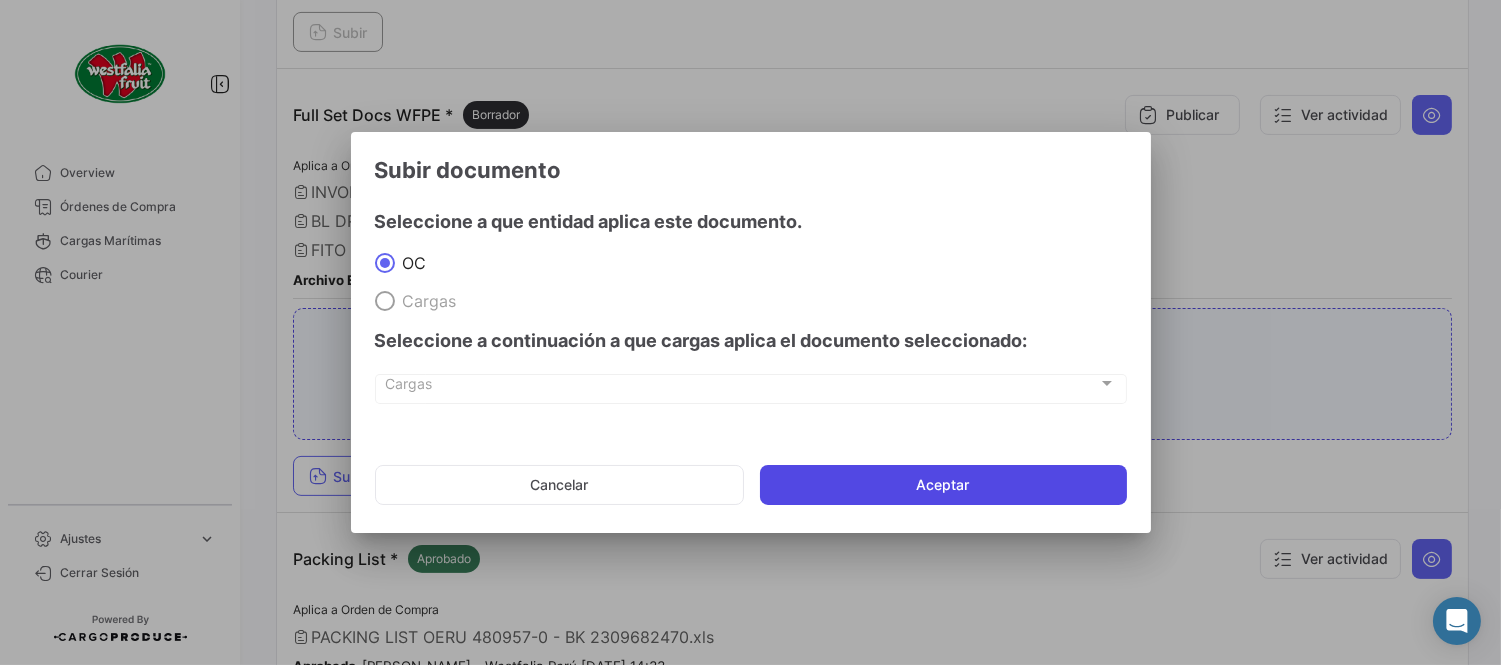 click on "Aceptar" 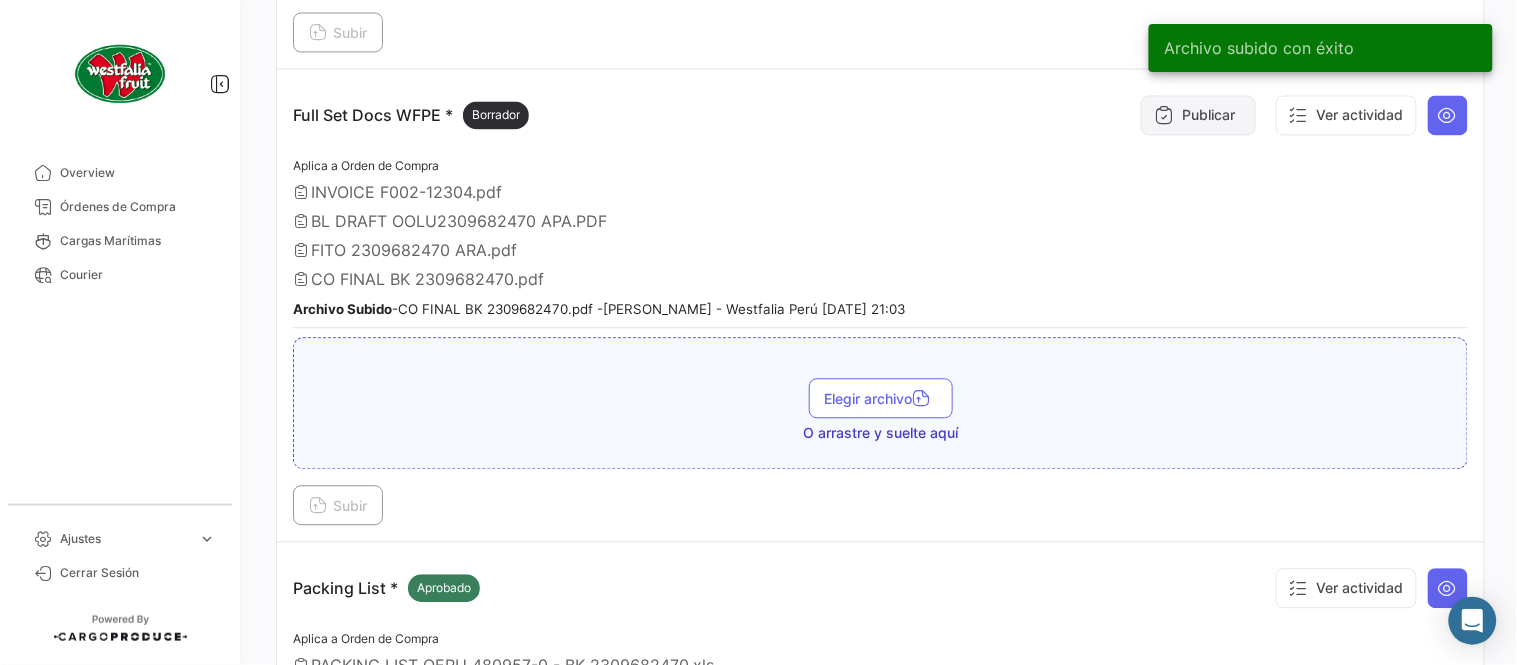 click on "Publicar" at bounding box center (1198, 115) 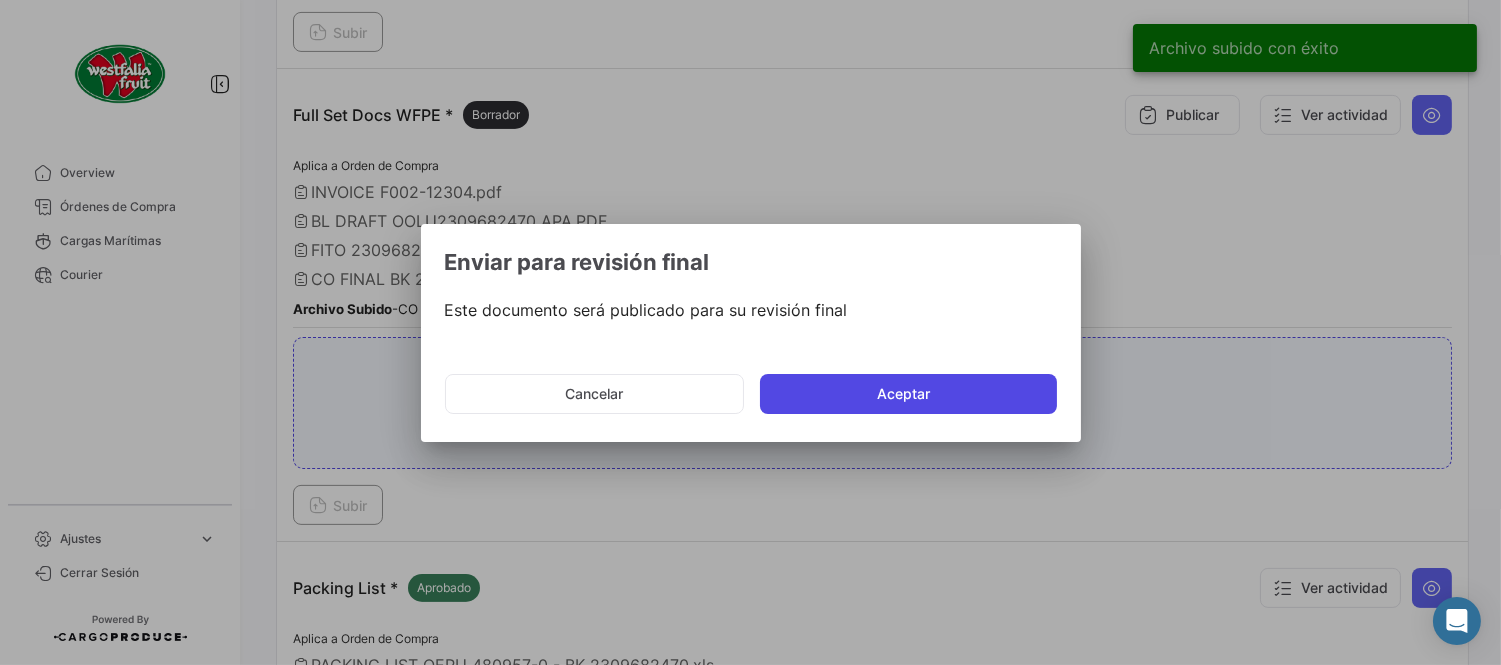 click on "Aceptar" 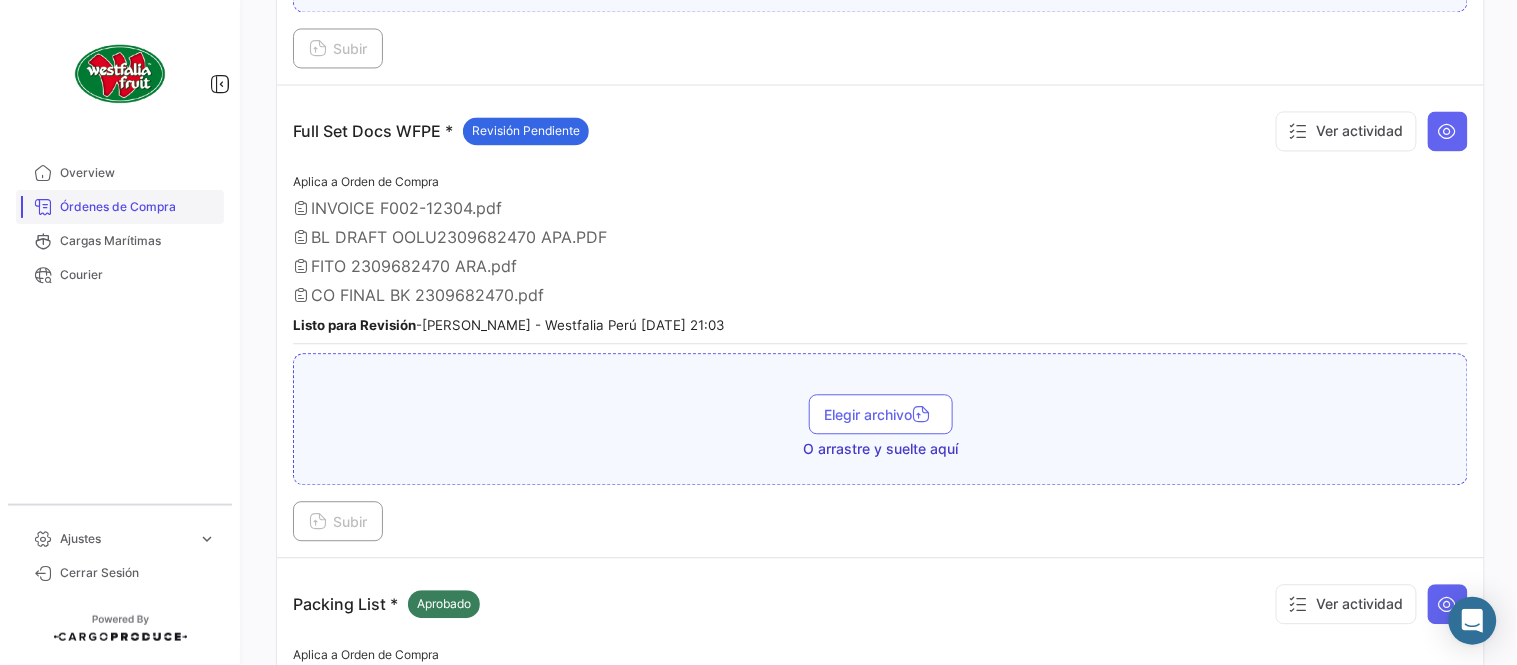 click on "Órdenes de Compra" at bounding box center [120, 207] 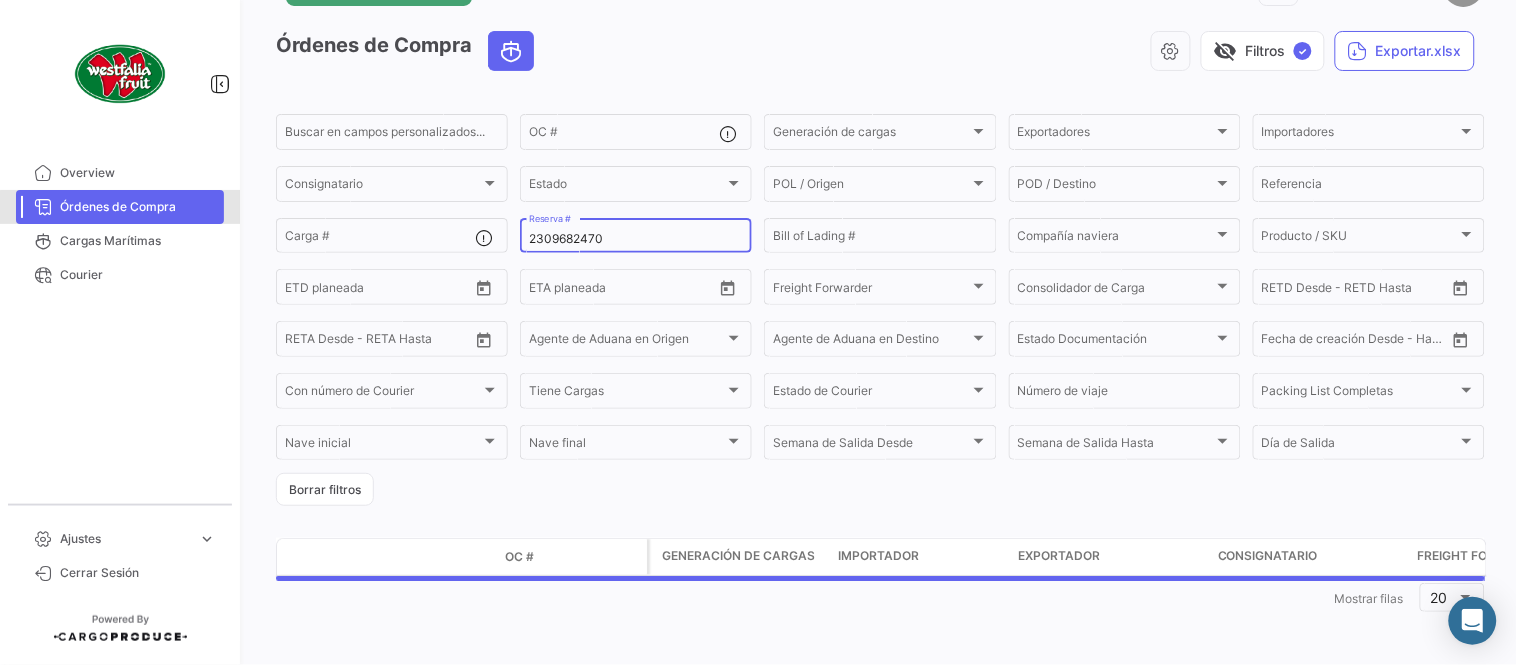 scroll, scrollTop: 0, scrollLeft: 0, axis: both 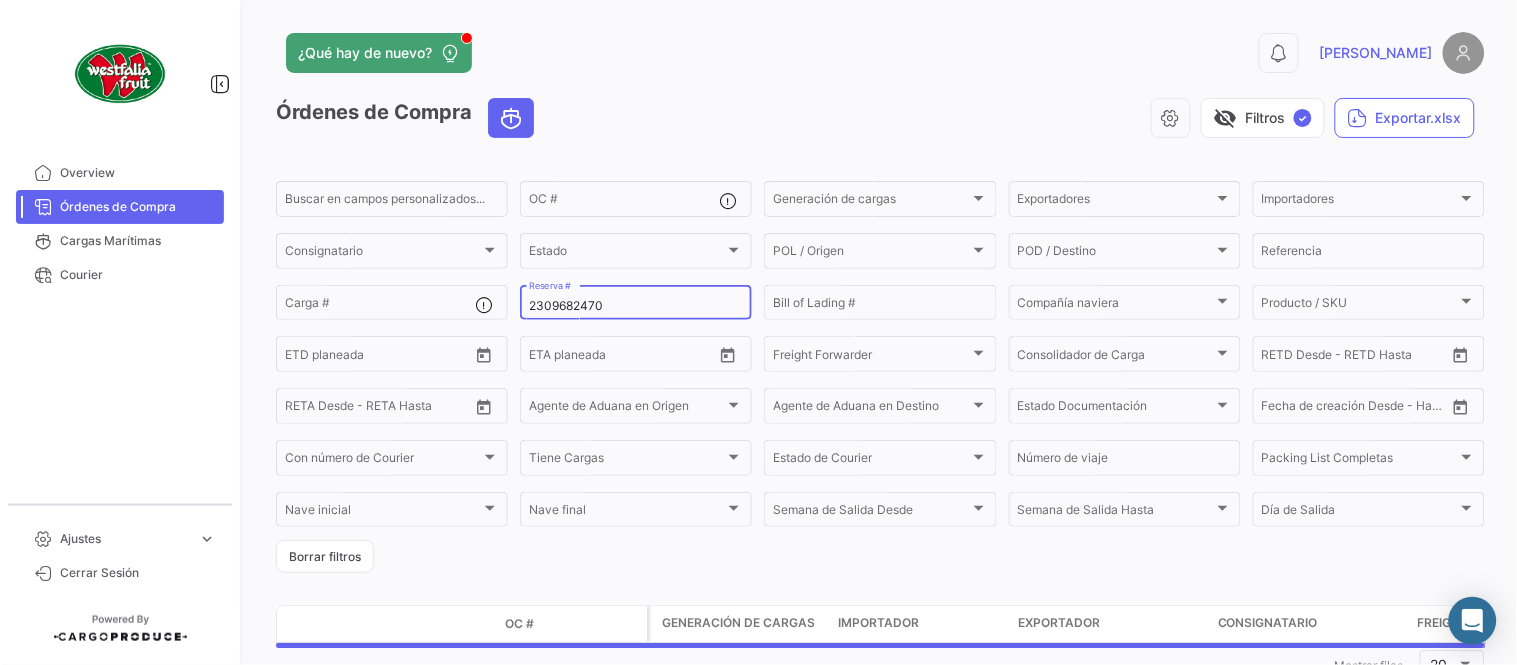 click on "2309682470" at bounding box center [636, 306] 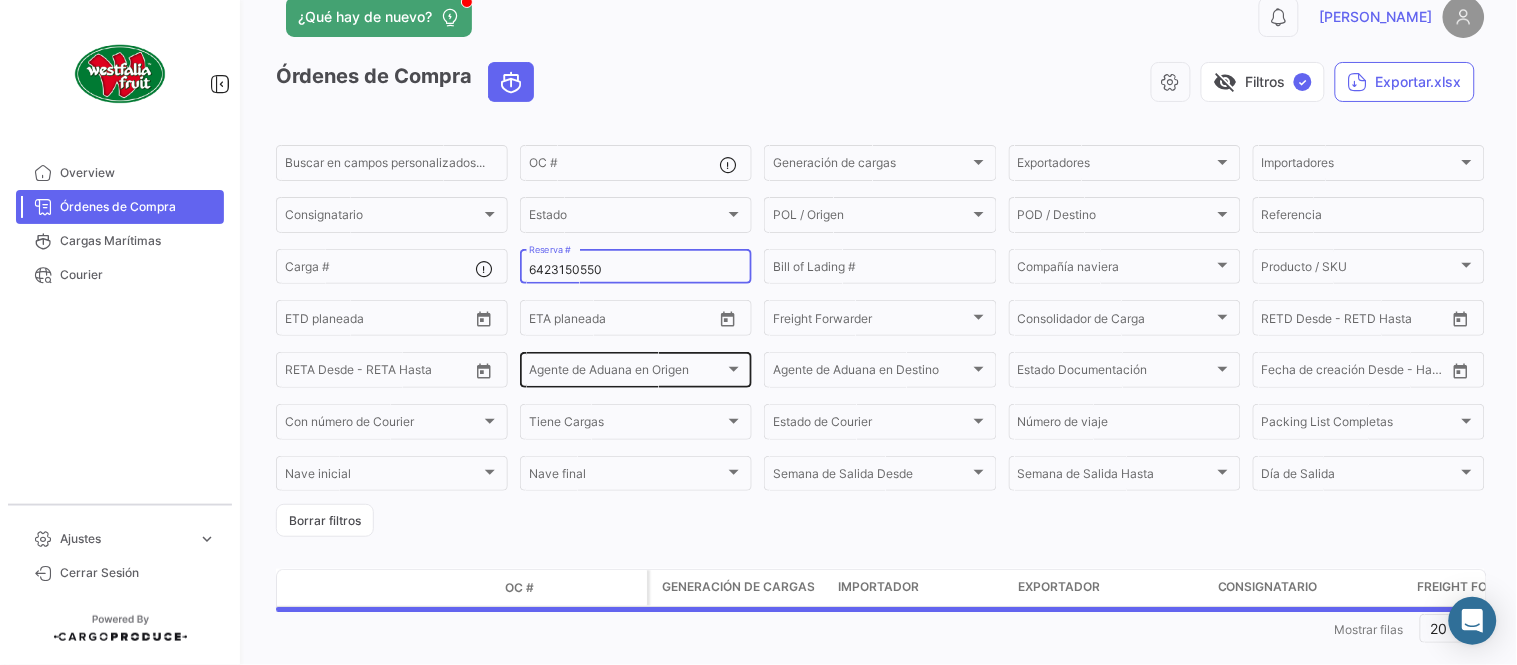 scroll, scrollTop: 66, scrollLeft: 0, axis: vertical 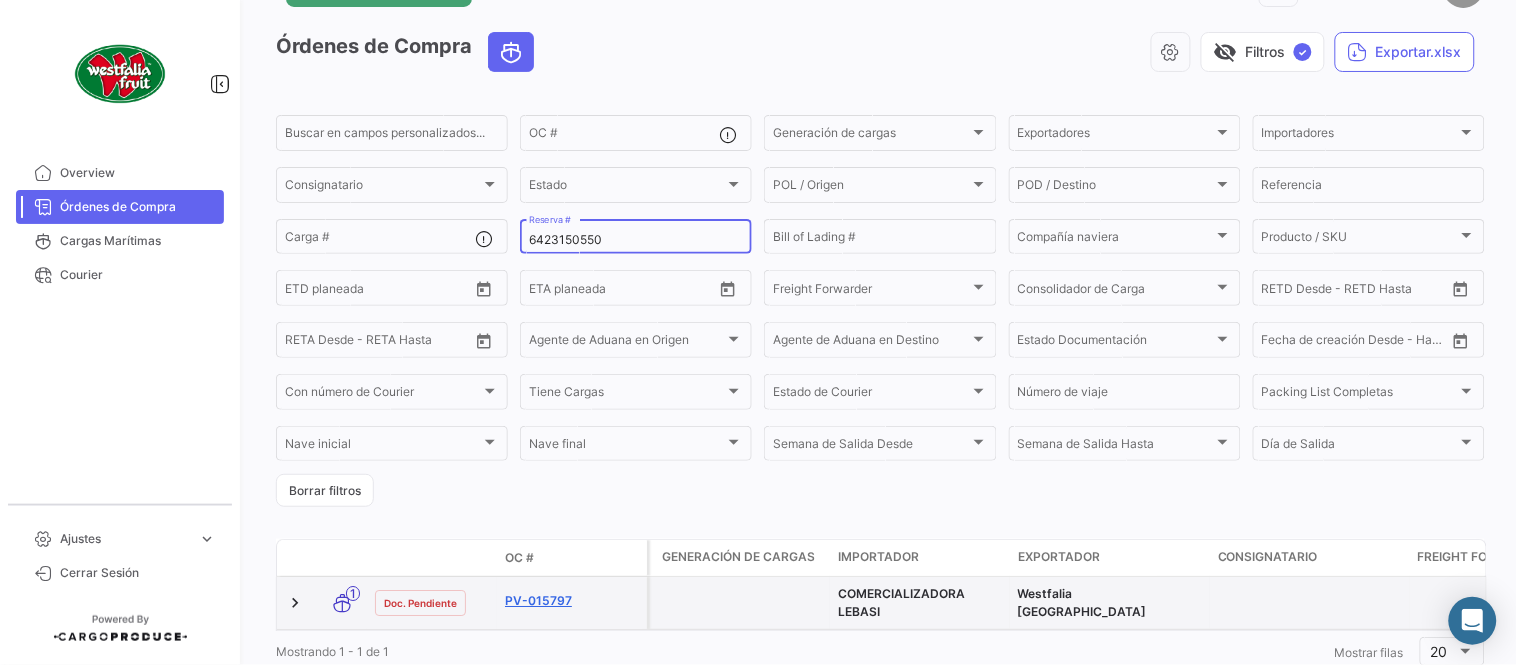 type on "6423150550" 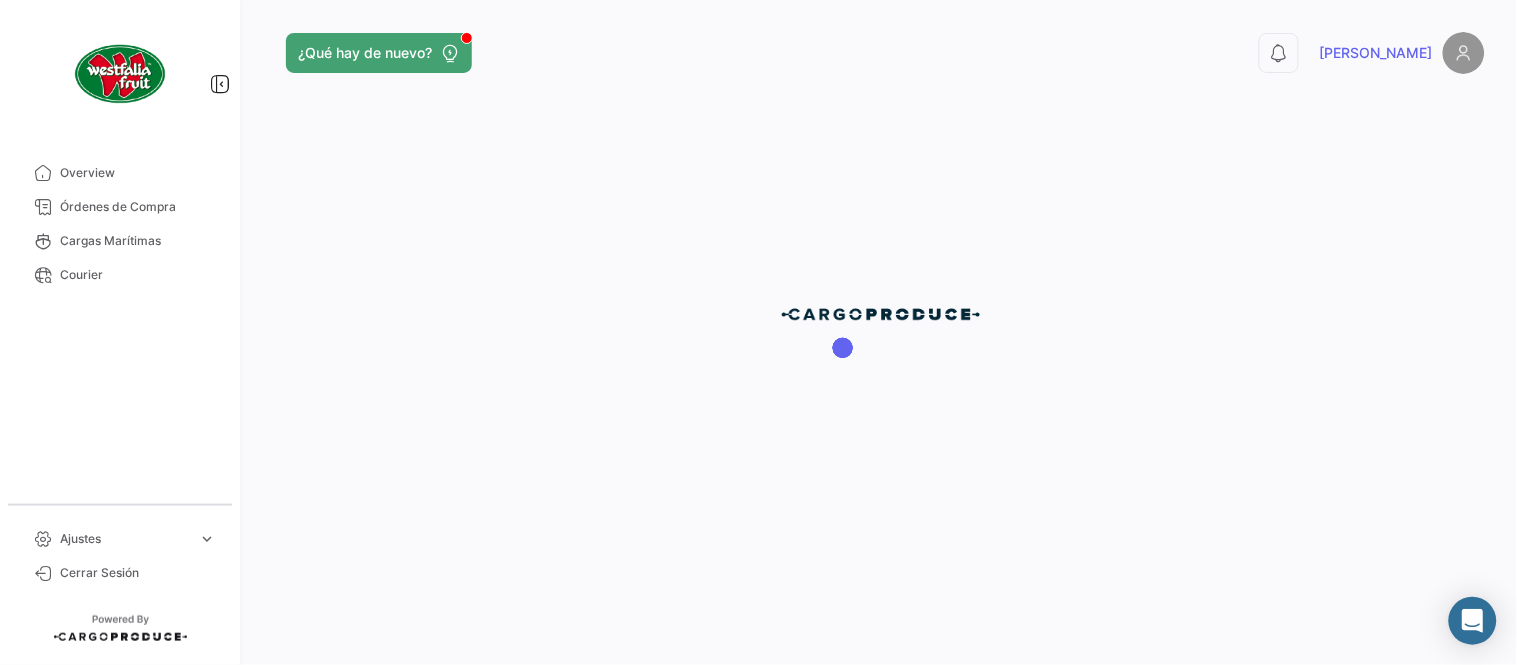 scroll, scrollTop: 0, scrollLeft: 0, axis: both 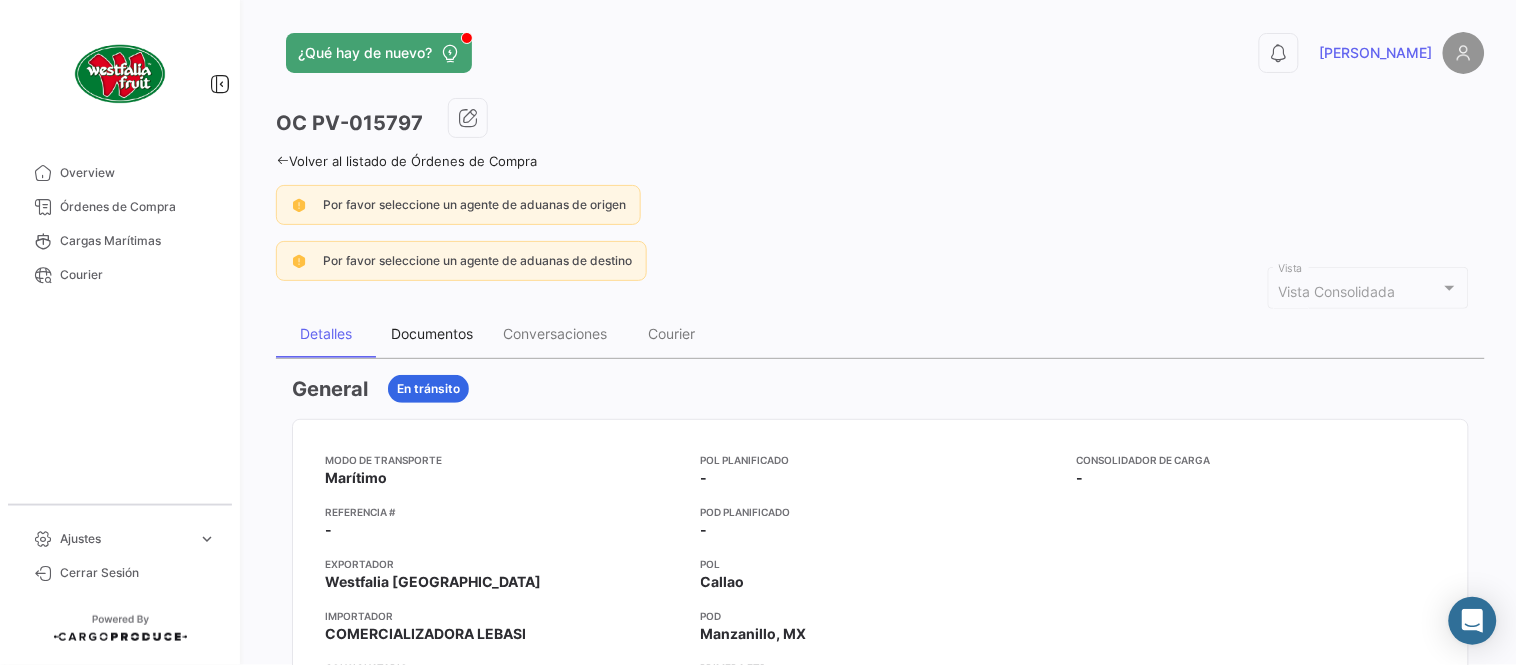 click on "Documentos" at bounding box center (432, 333) 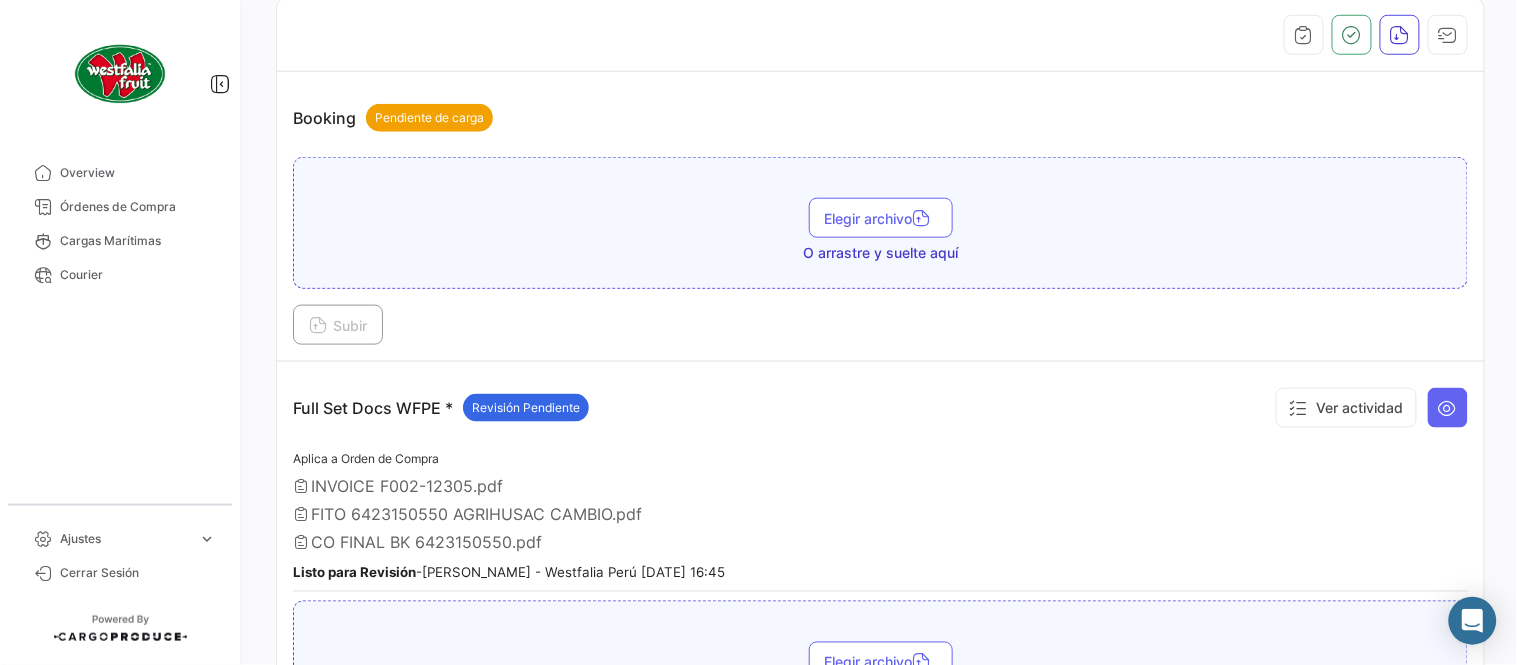 scroll, scrollTop: 666, scrollLeft: 0, axis: vertical 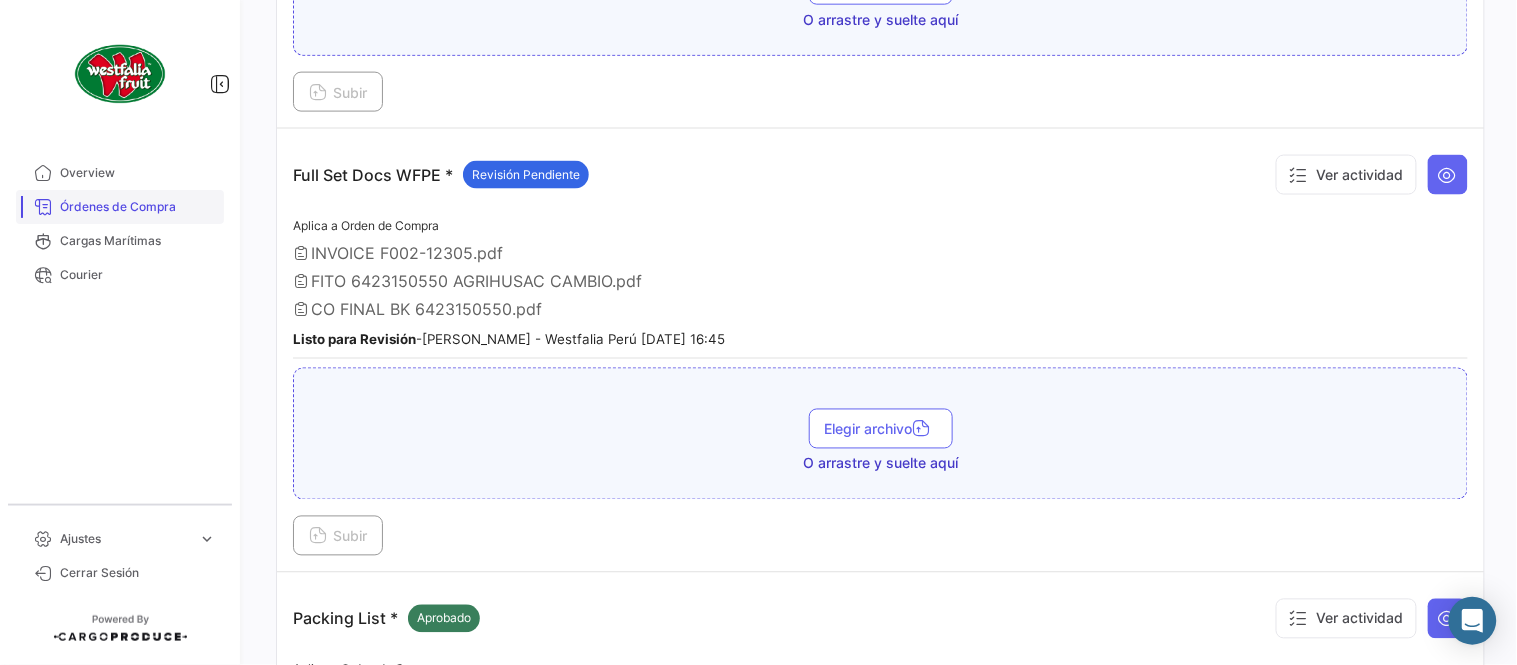 click on "Órdenes de Compra" at bounding box center [138, 207] 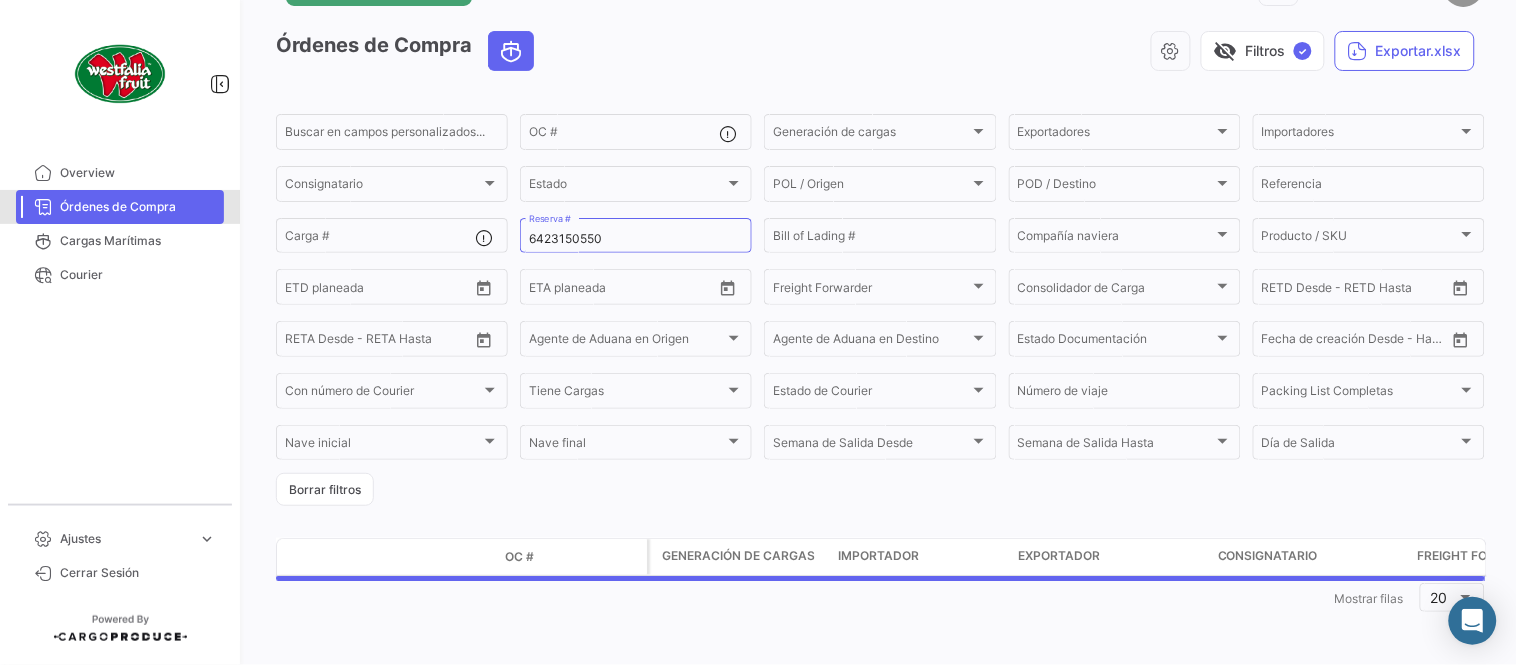 scroll, scrollTop: 0, scrollLeft: 0, axis: both 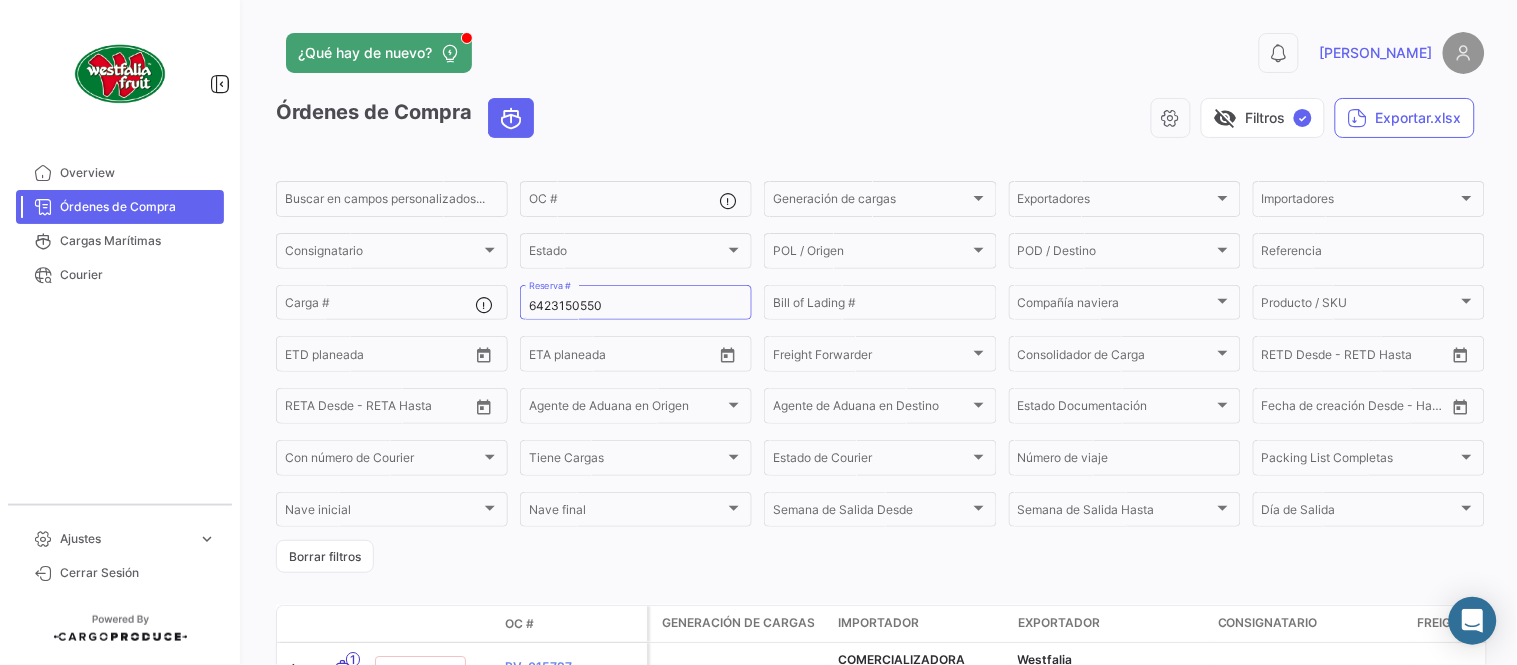 drag, startPoint x: 915, startPoint y: 115, endPoint x: 888, endPoint y: 134, distance: 33.01515 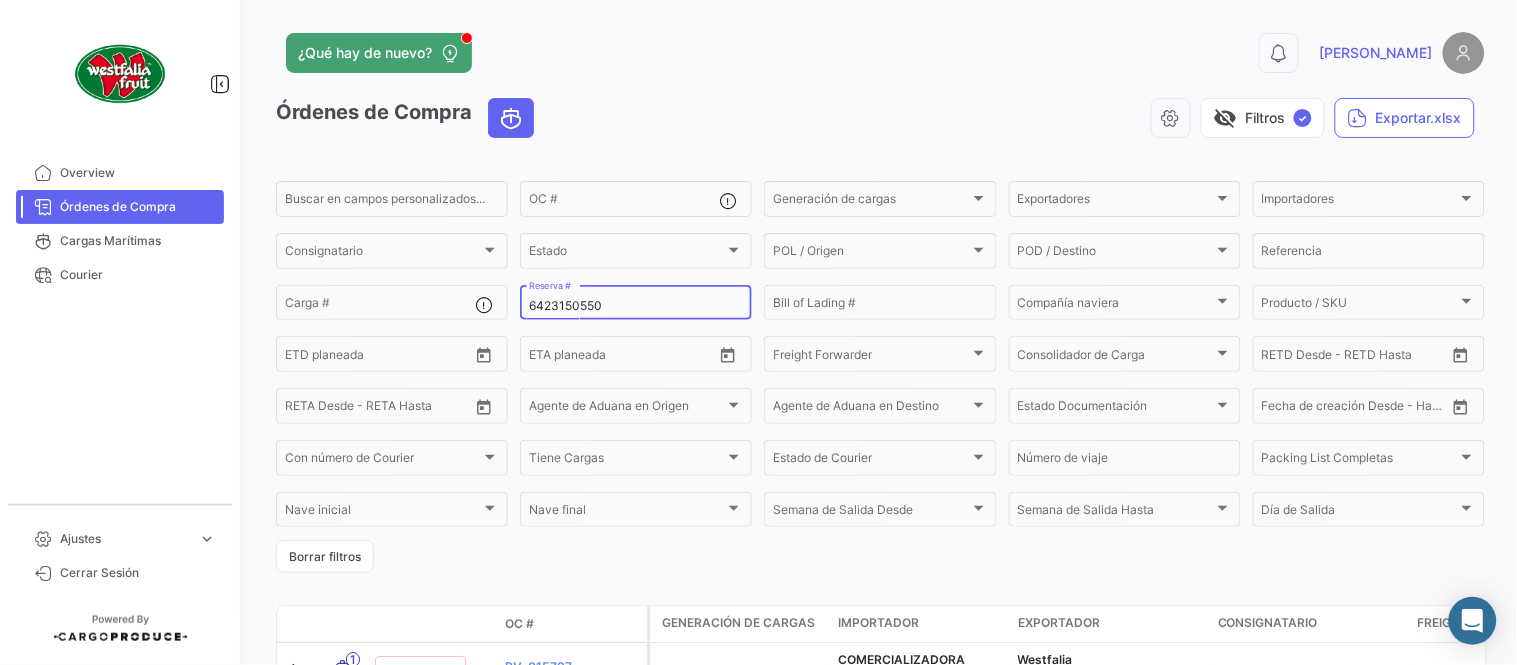 click on "6423150550" at bounding box center [636, 306] 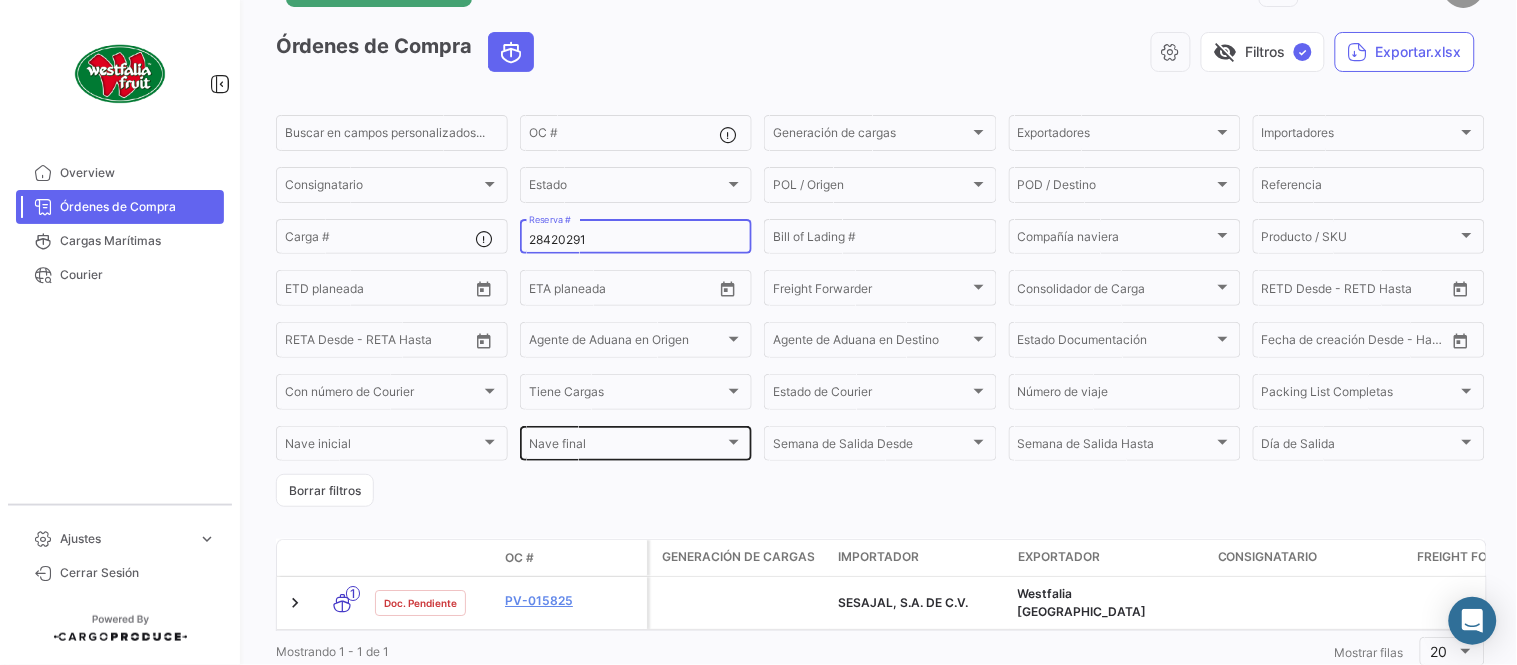 scroll, scrollTop: 128, scrollLeft: 0, axis: vertical 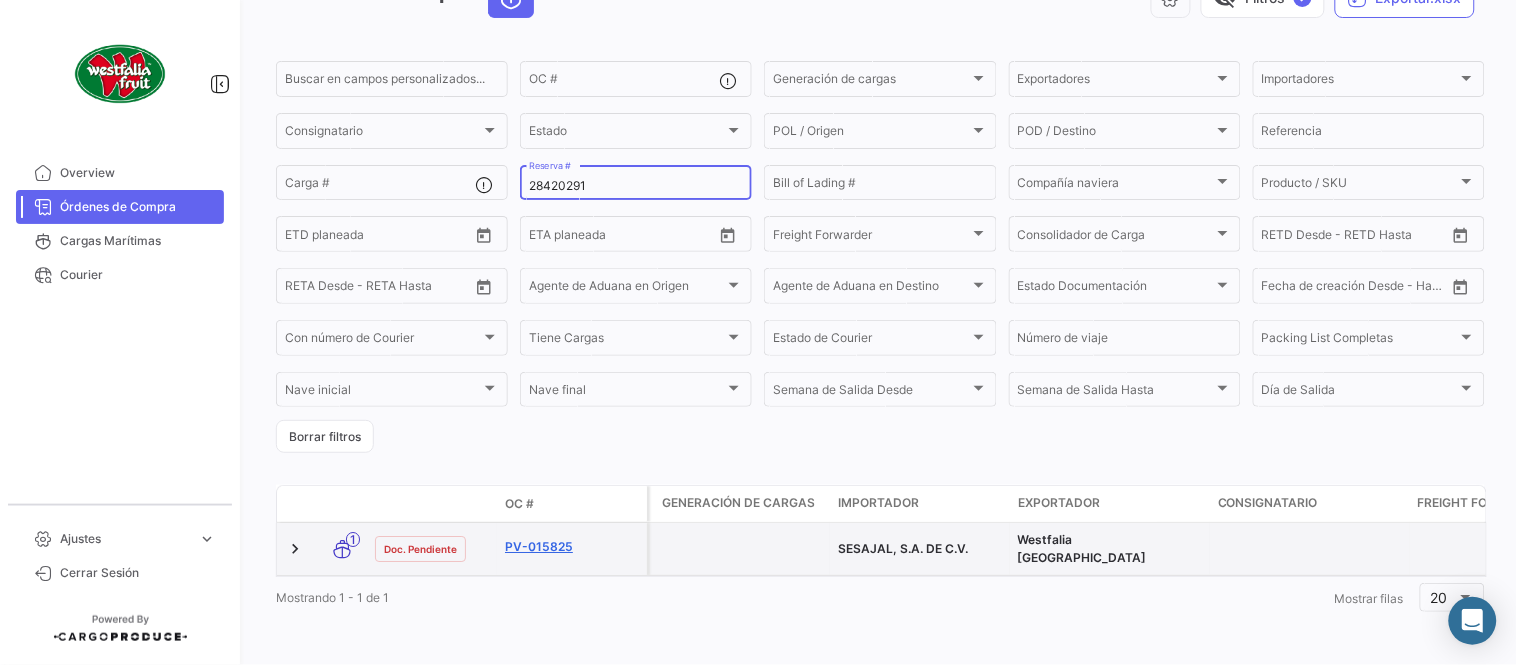 type on "28420291" 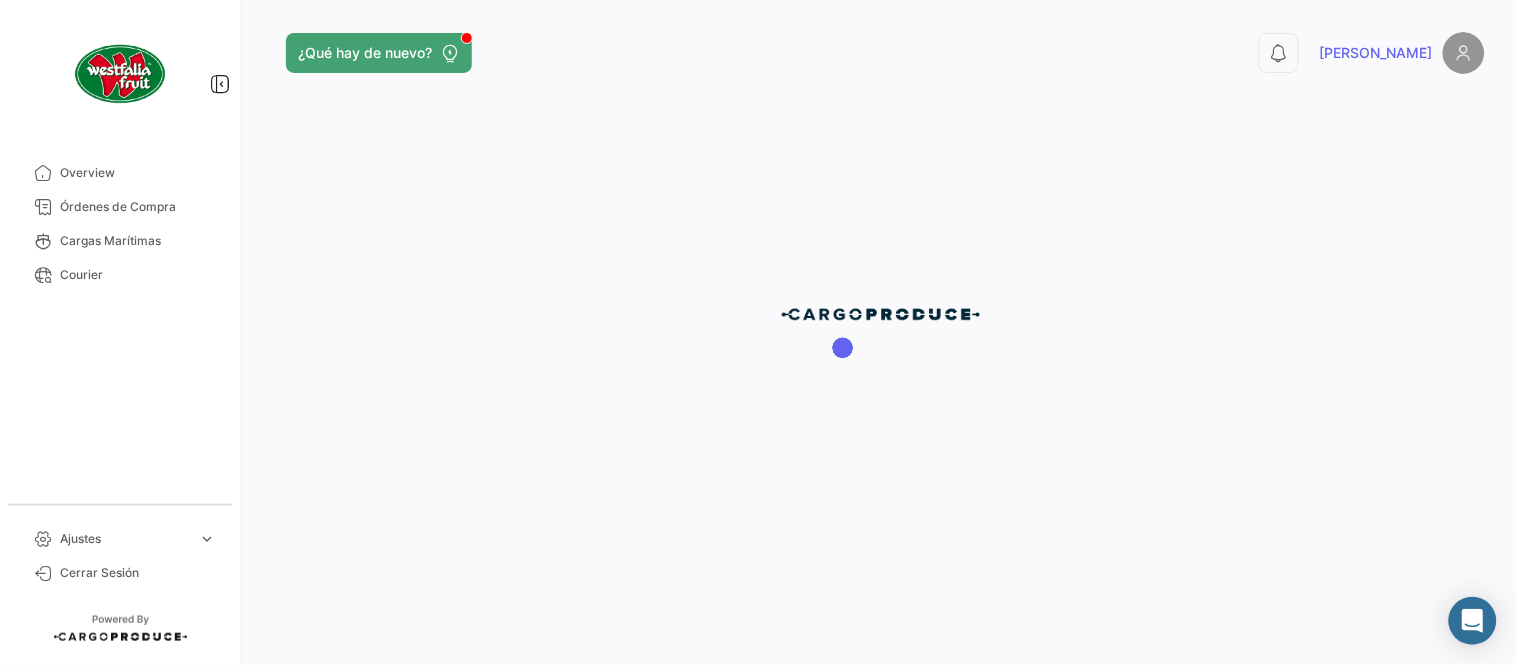 scroll, scrollTop: 0, scrollLeft: 0, axis: both 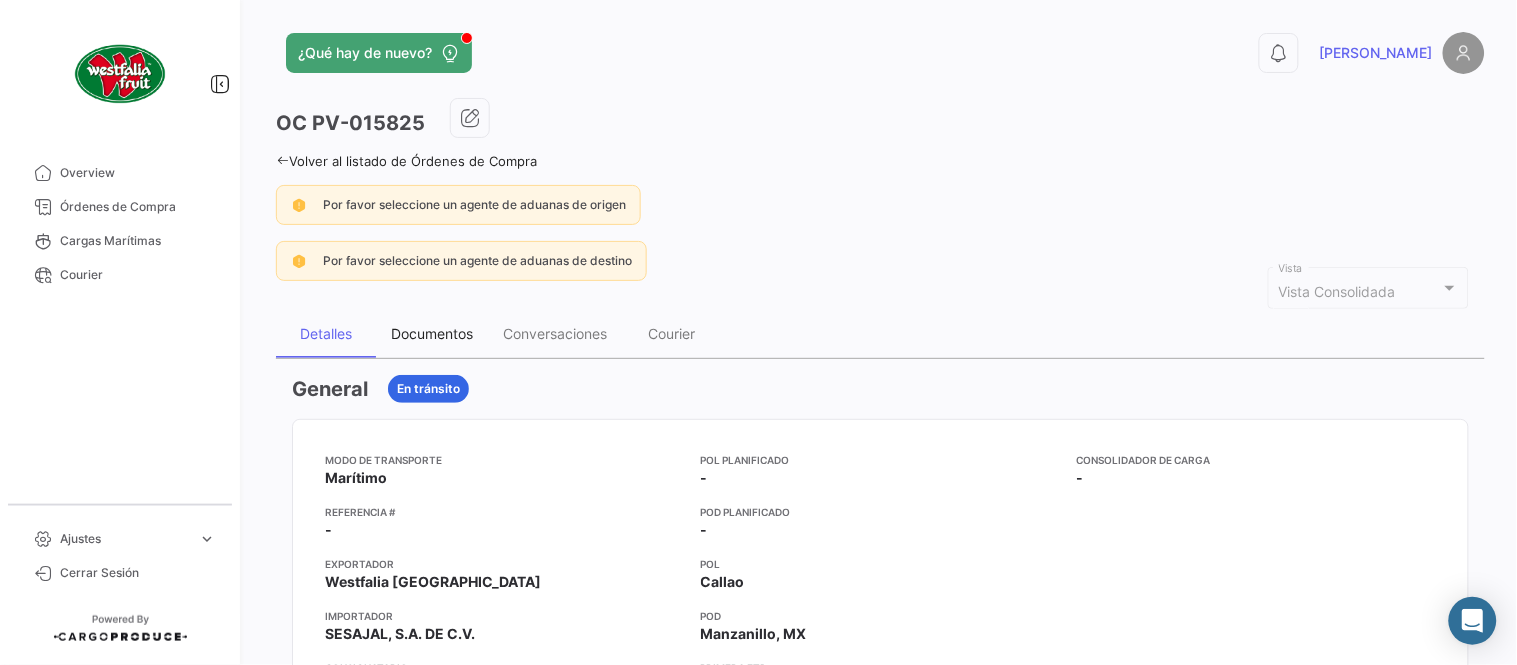 click on "Documentos" at bounding box center (432, 333) 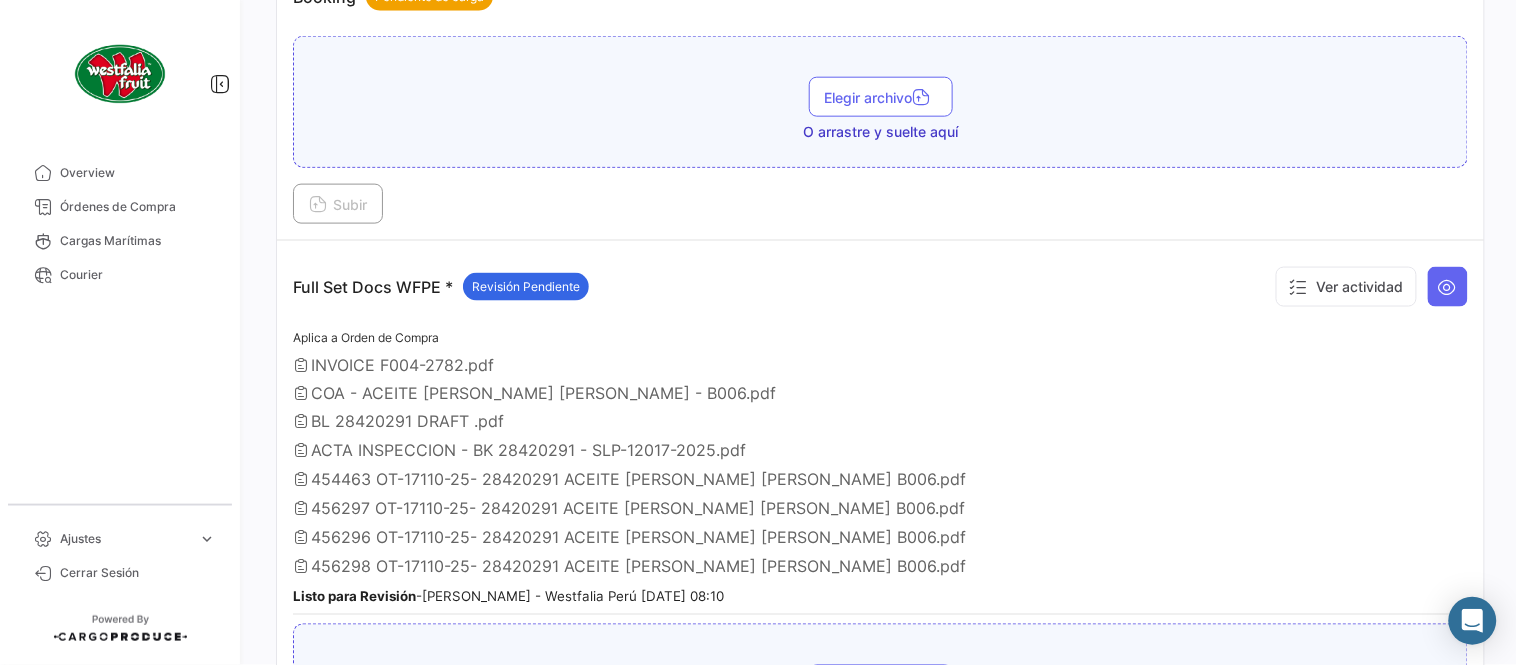 scroll, scrollTop: 665, scrollLeft: 0, axis: vertical 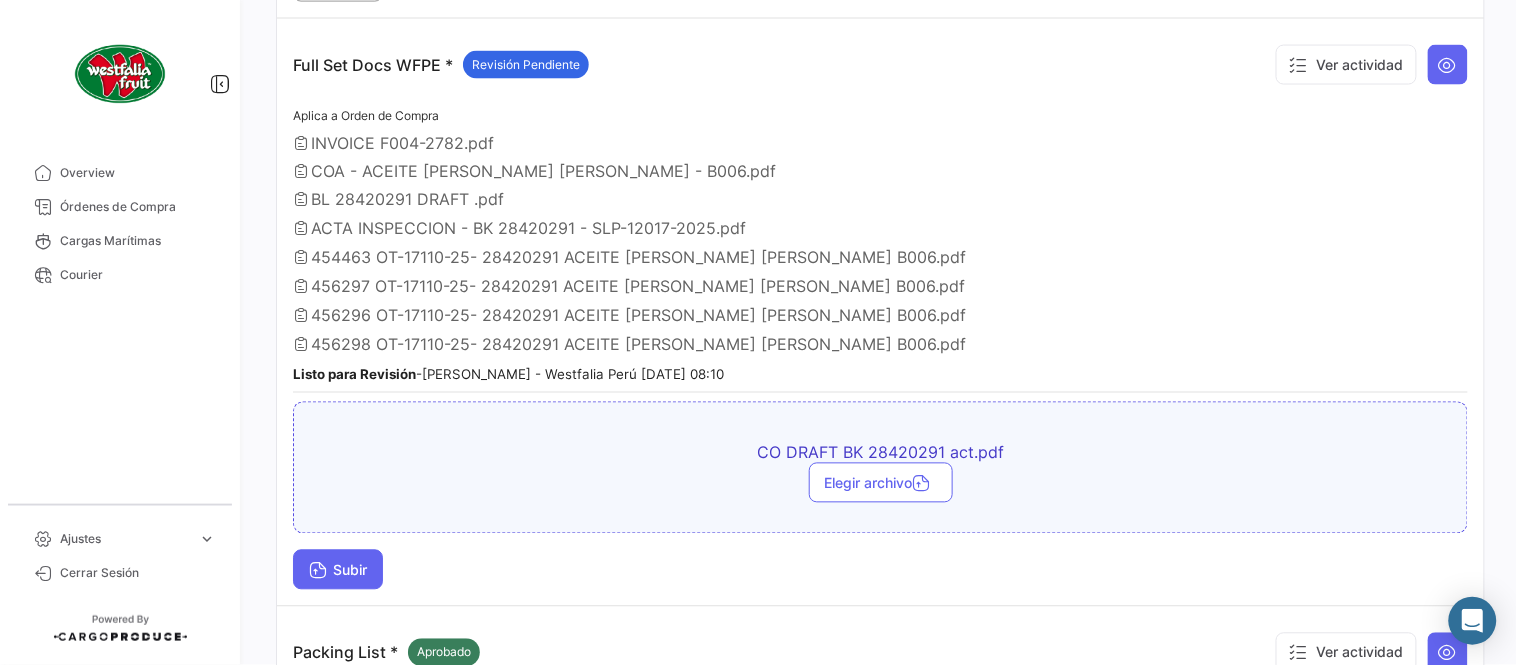 click on "Subir" at bounding box center [338, 570] 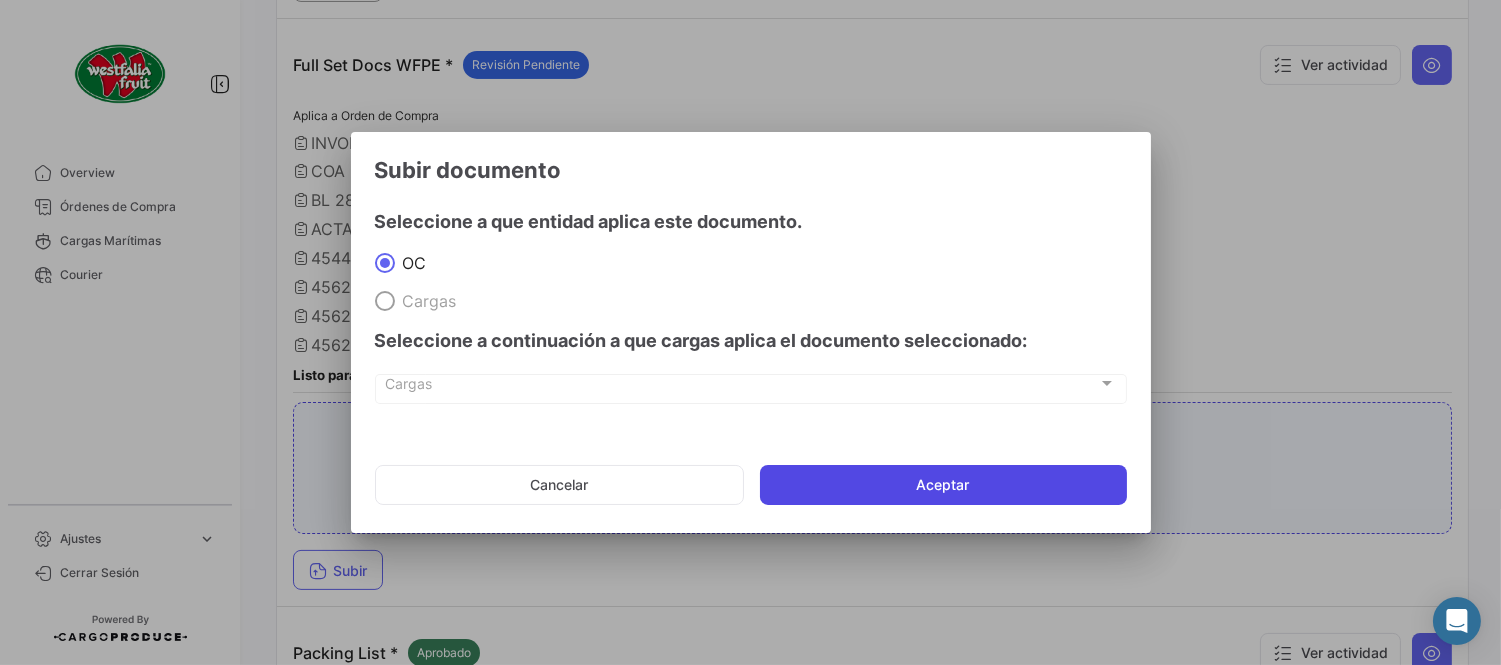 click on "Aceptar" 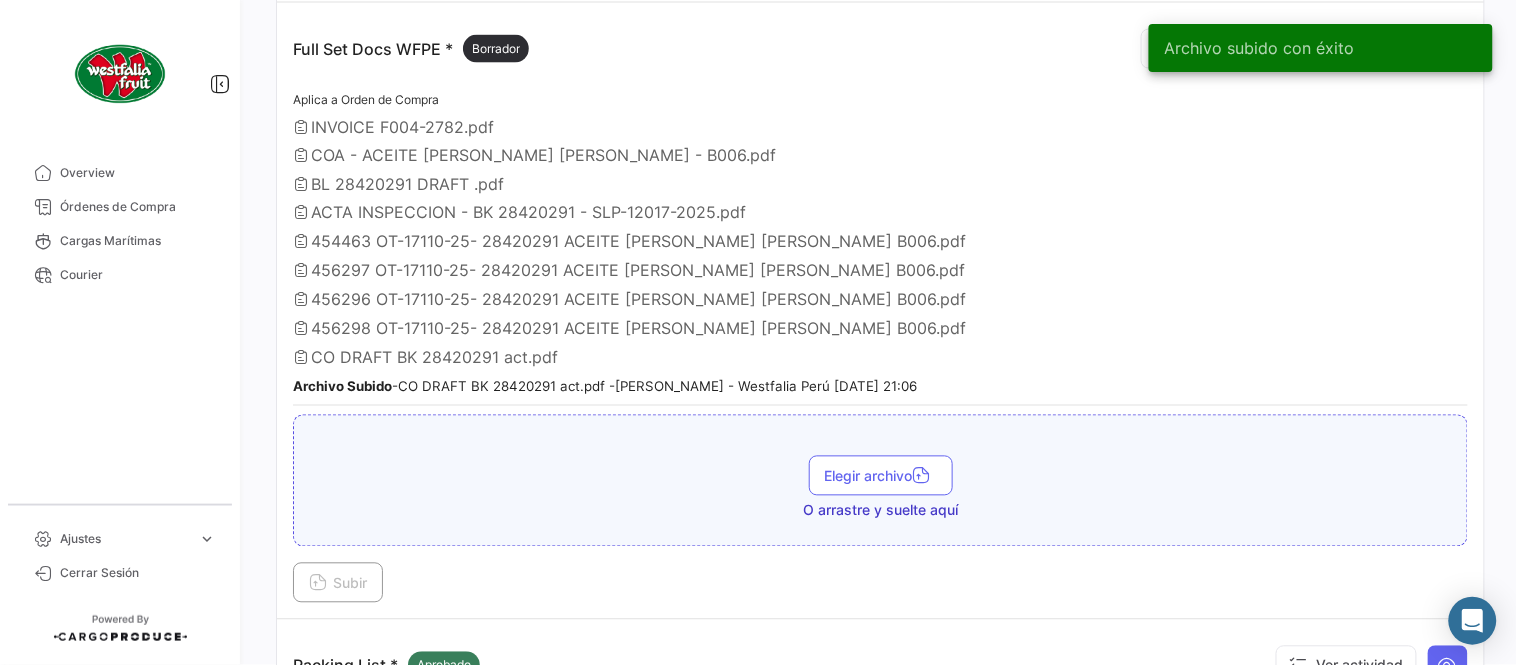 scroll, scrollTop: 665, scrollLeft: 0, axis: vertical 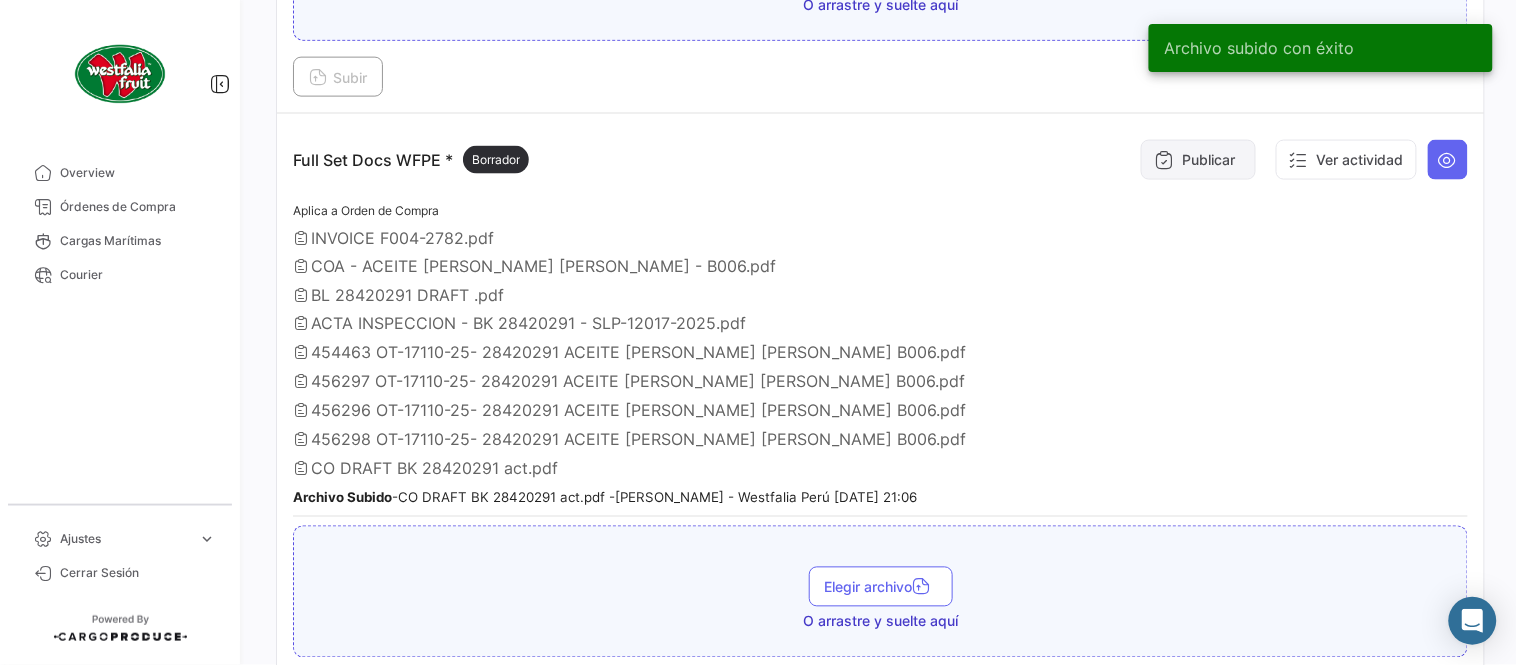 click on "Publicar" at bounding box center (1198, 160) 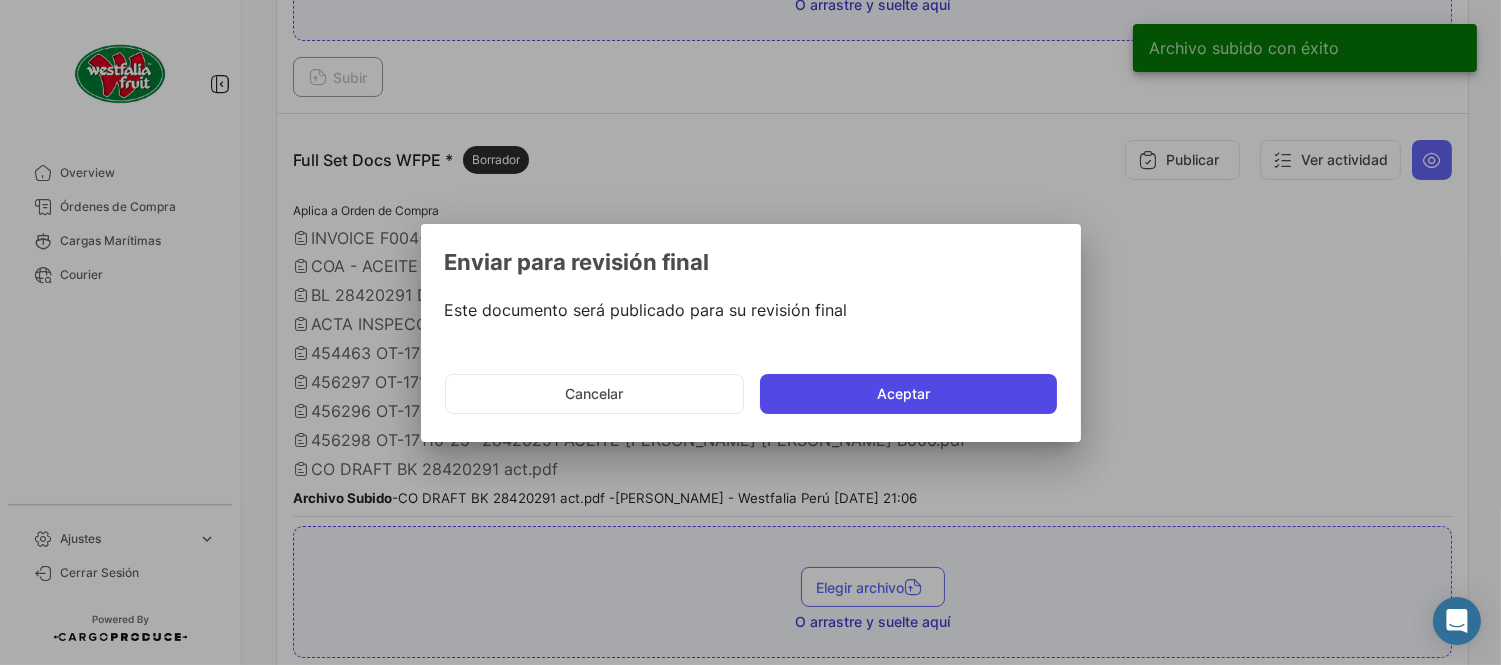 click on "Aceptar" 